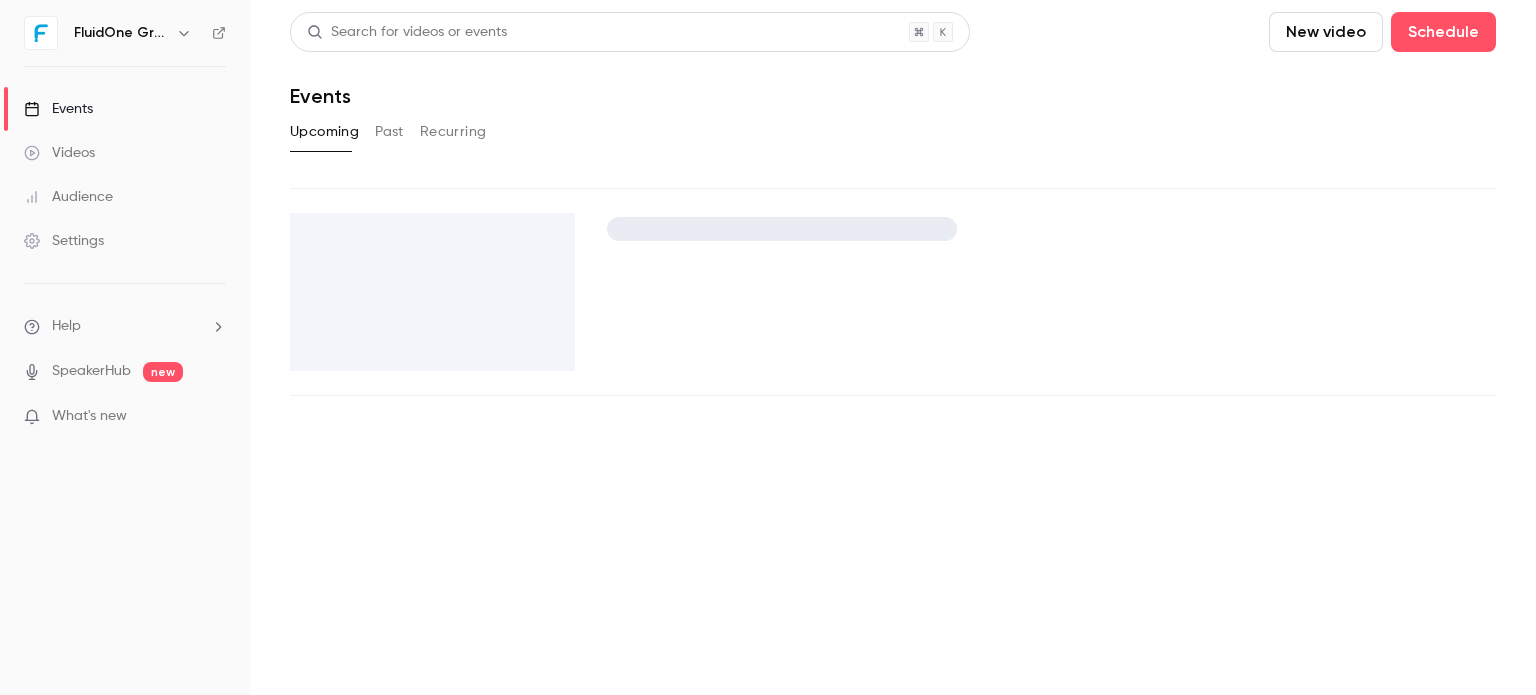 scroll, scrollTop: 0, scrollLeft: 0, axis: both 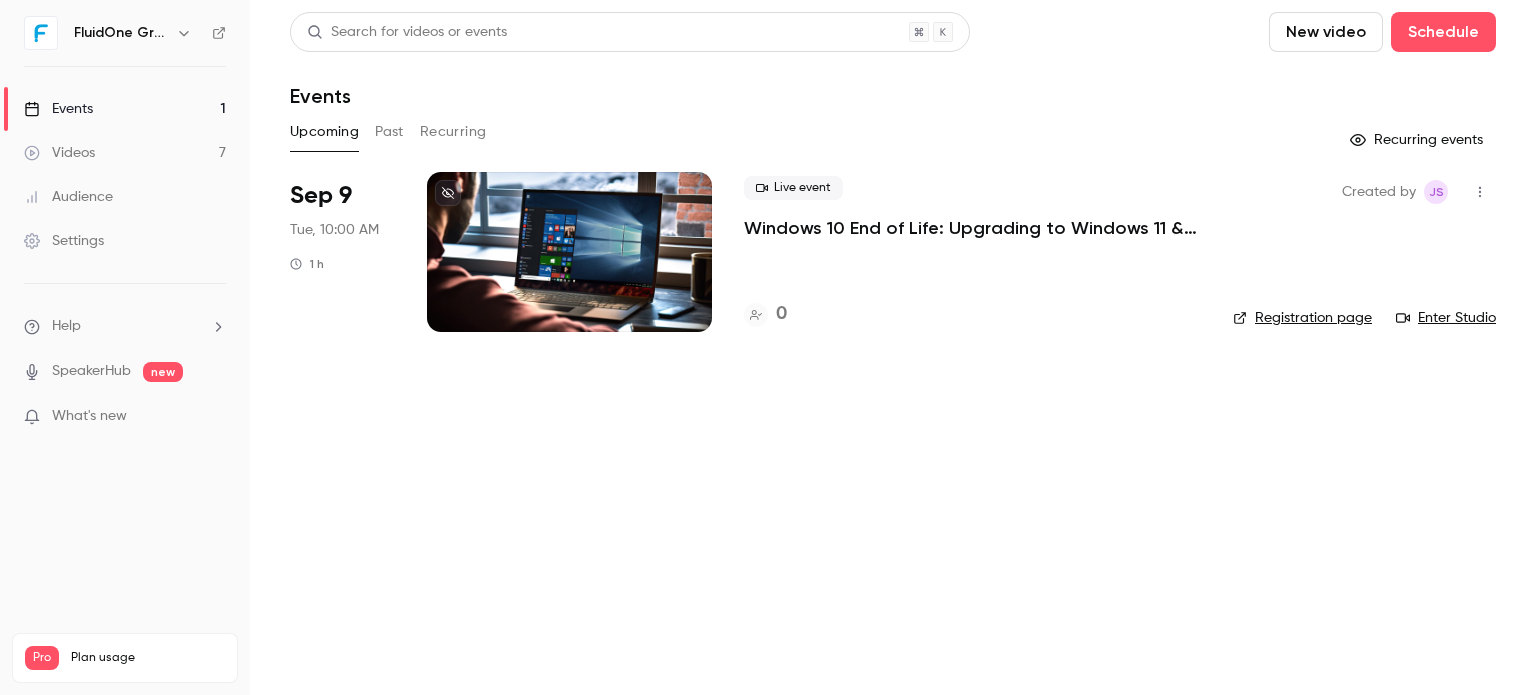 click on "Windows 10 End of Life: Upgrading to Windows 11 & the Added Value of Business Premium" at bounding box center (972, 228) 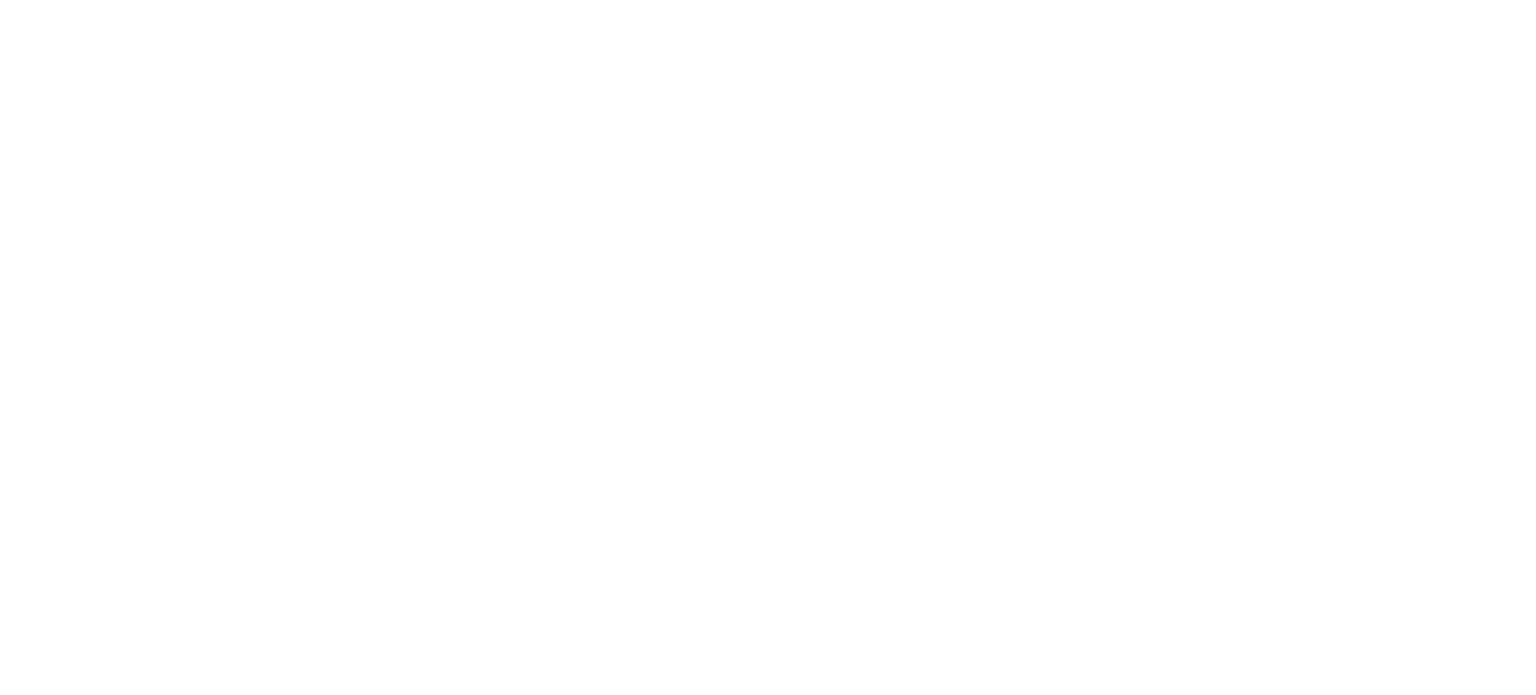 scroll, scrollTop: 0, scrollLeft: 0, axis: both 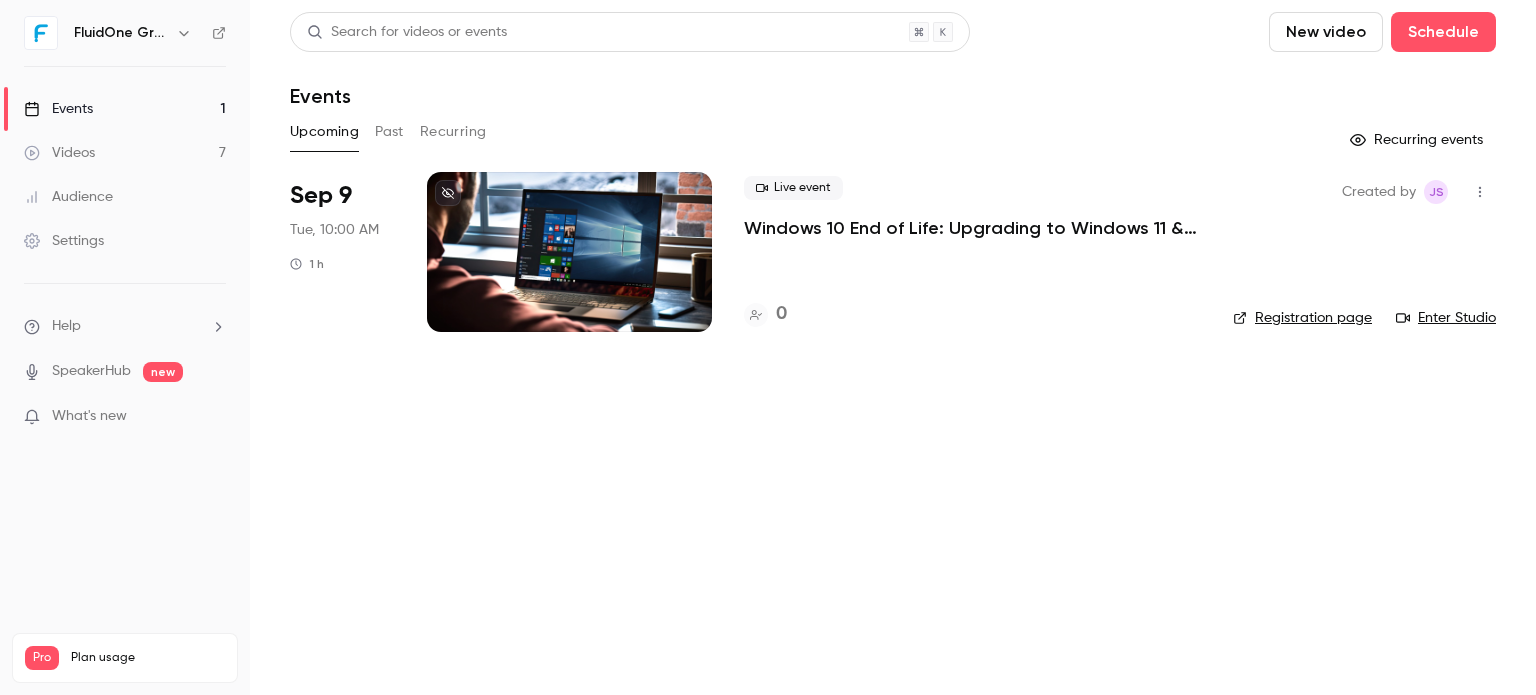 click on "Windows 10 End of Life: Upgrading to Windows 11 & the Added Value of Business Premium" at bounding box center [972, 228] 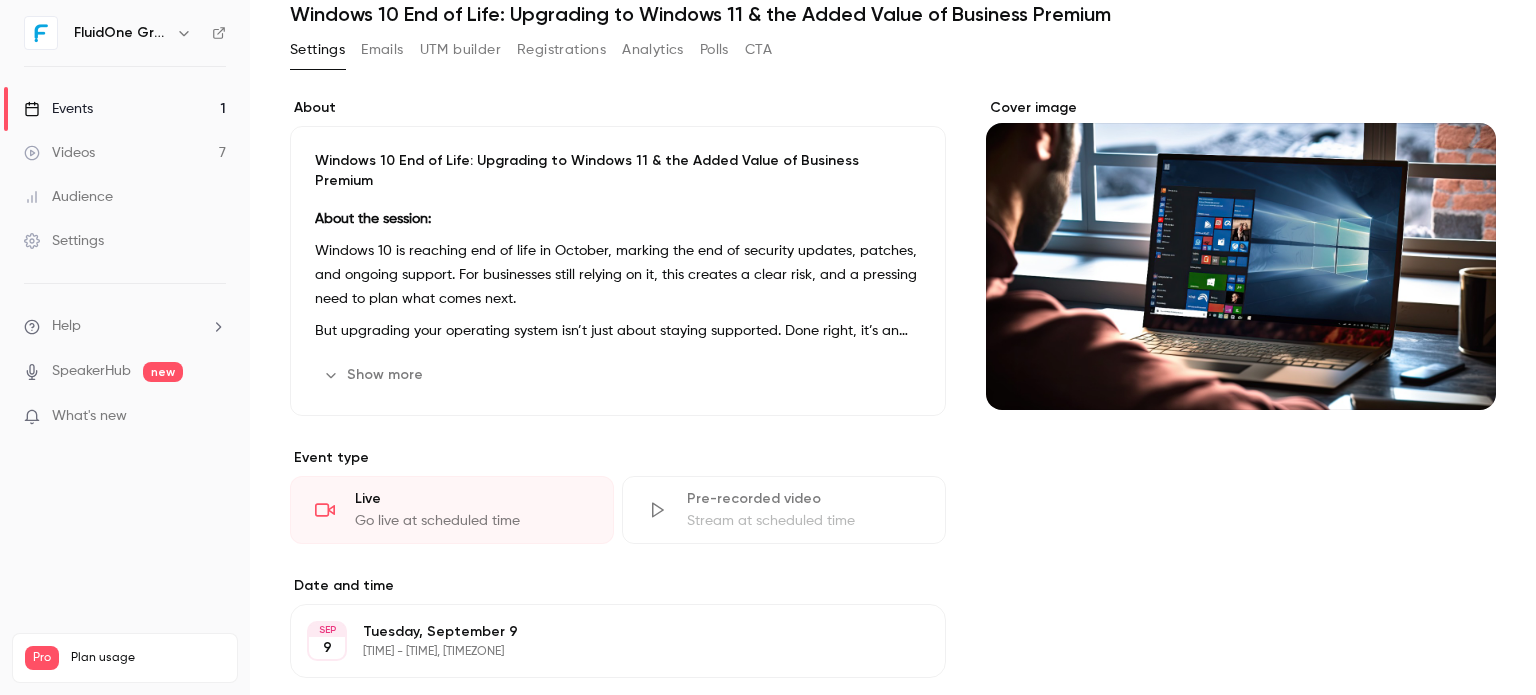 scroll, scrollTop: 0, scrollLeft: 0, axis: both 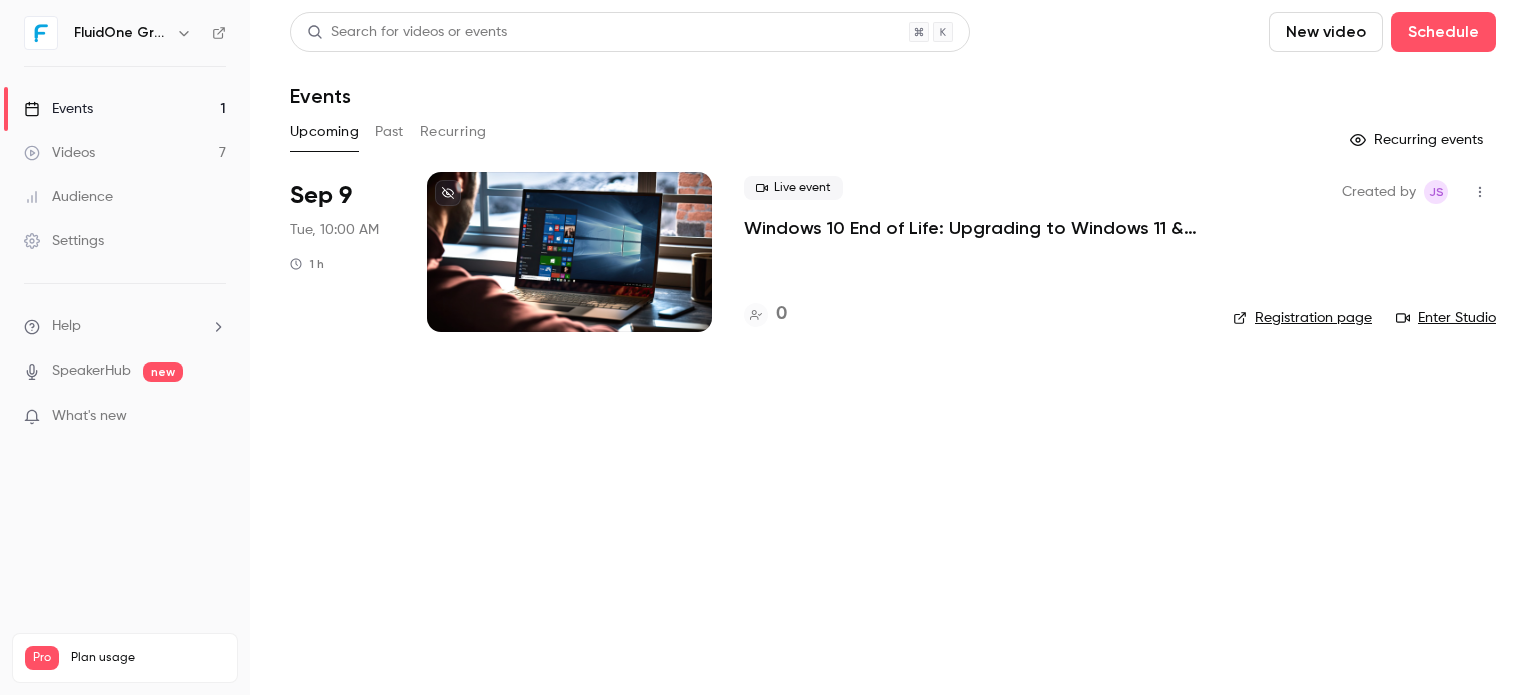 click on "Search for videos or events New video Schedule" at bounding box center (893, 32) 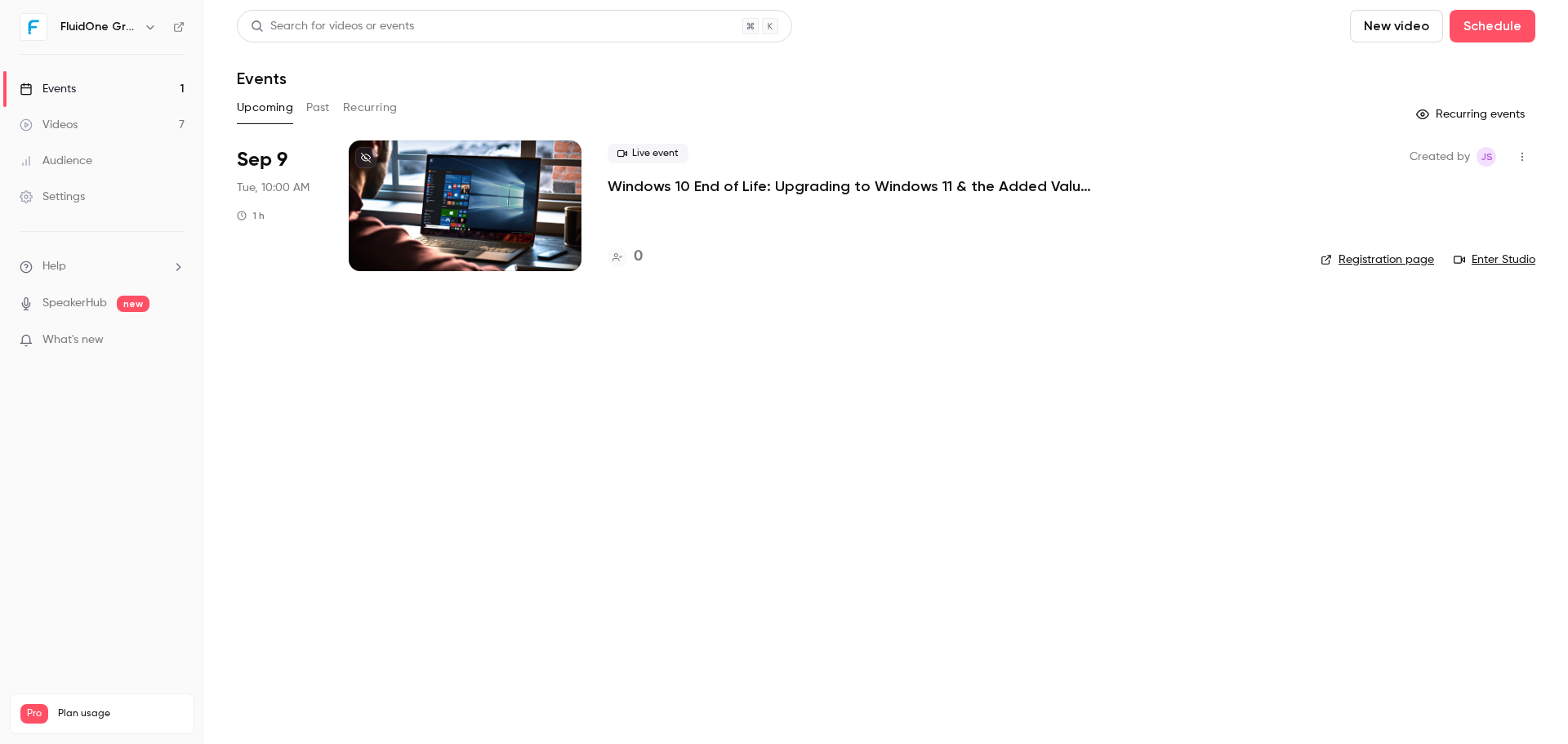 drag, startPoint x: 1189, startPoint y: 375, endPoint x: 1087, endPoint y: 318, distance: 116.84605 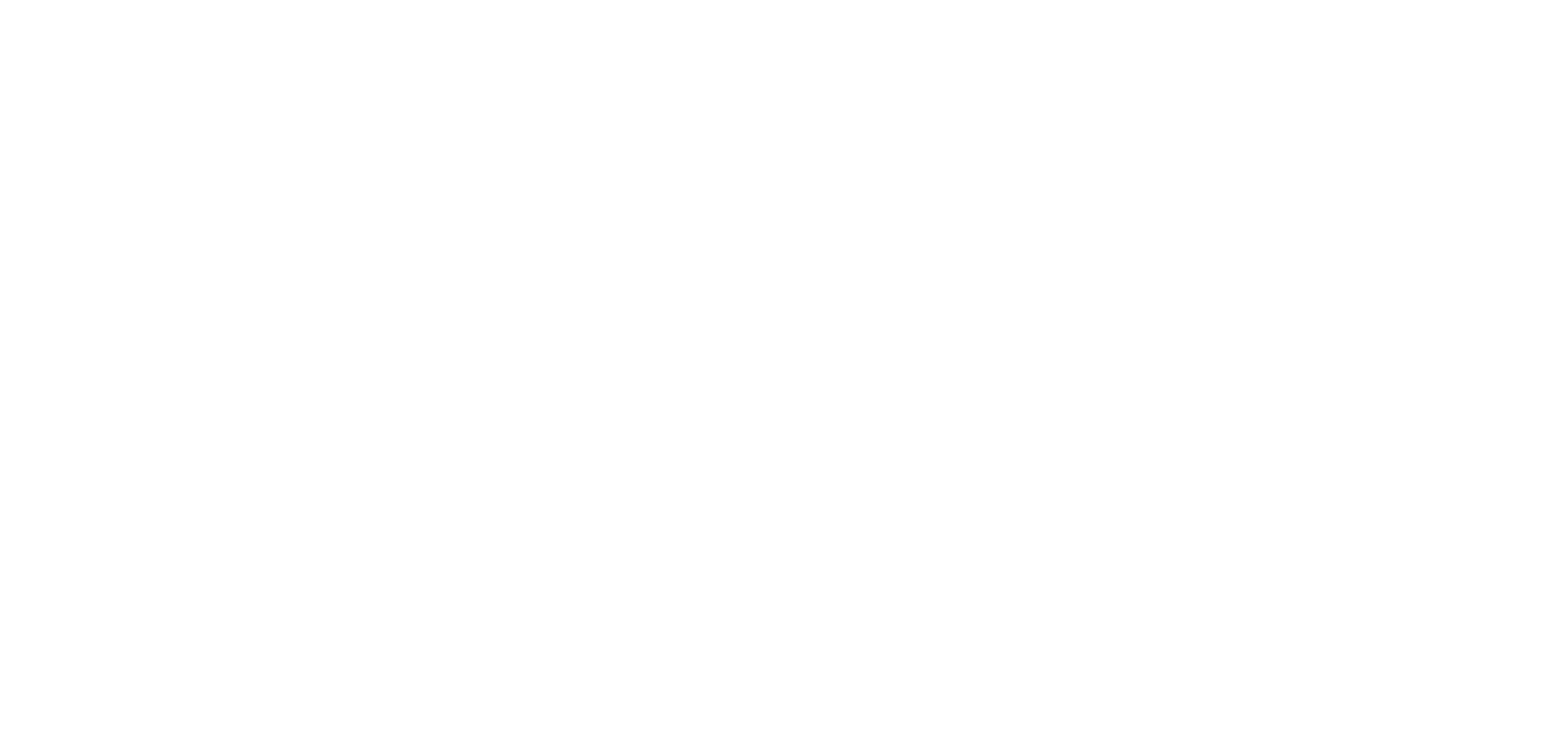 scroll, scrollTop: 0, scrollLeft: 0, axis: both 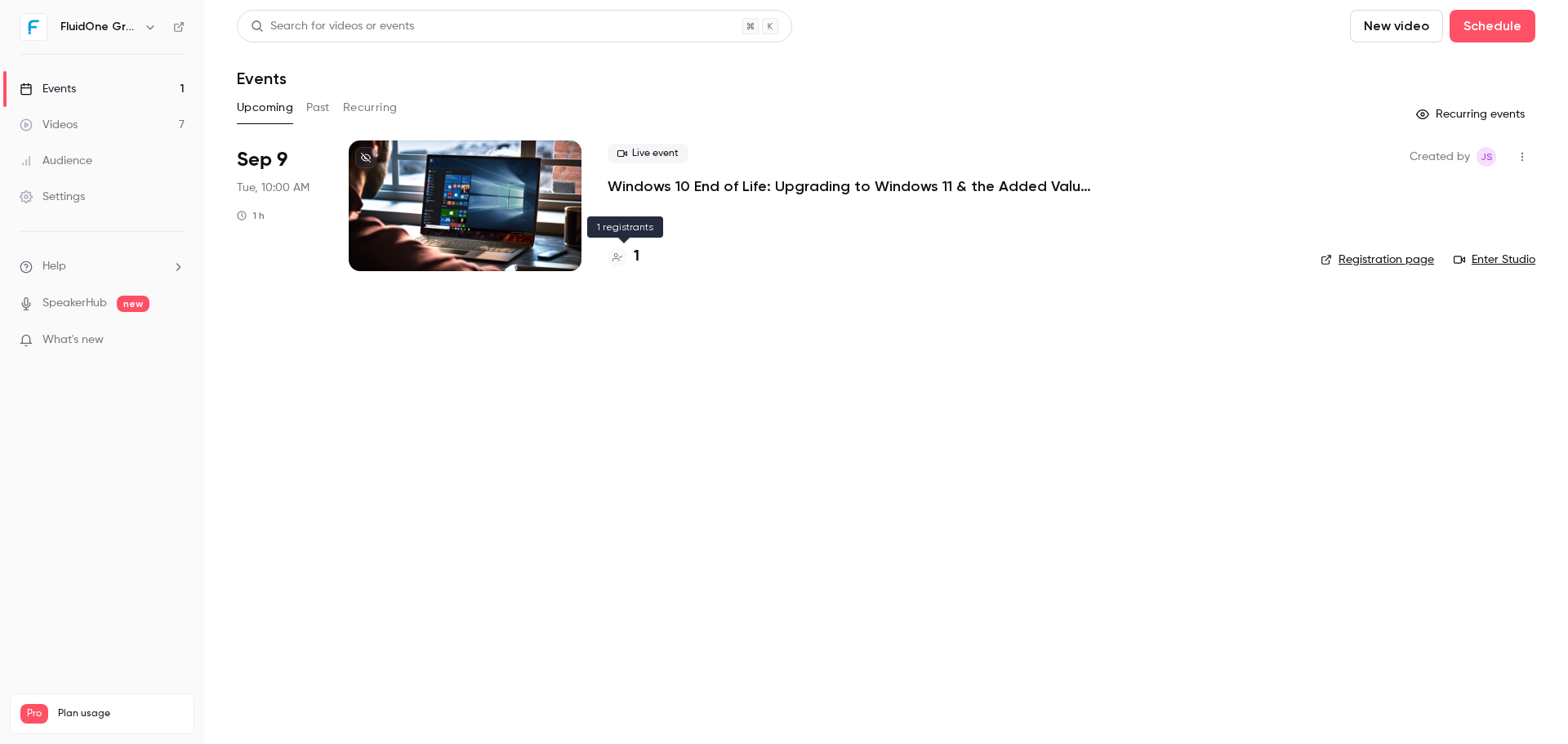 click on "1" at bounding box center (636, 256) 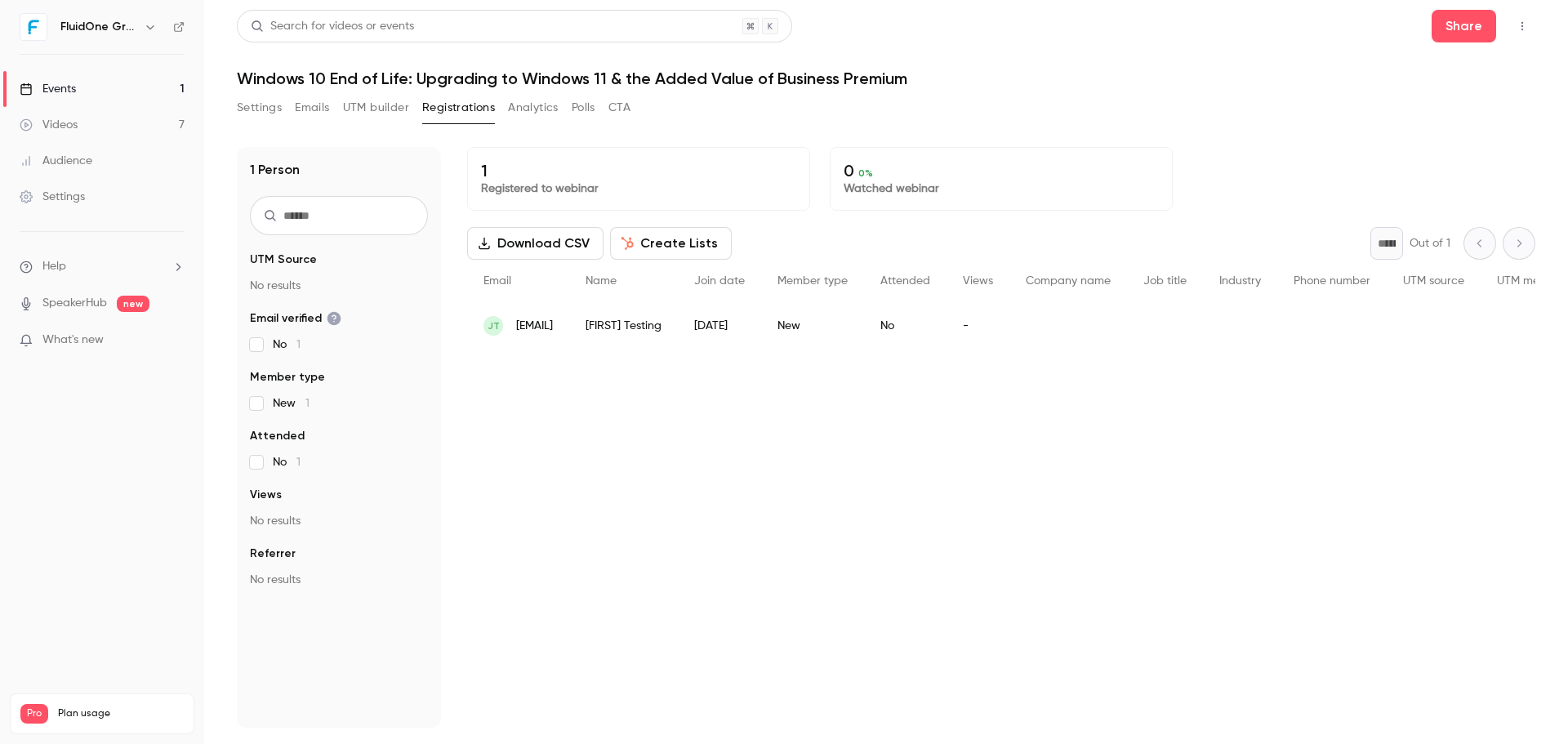 click on "1   Registered to webinar 0   0 % Watched webinar Download CSV Create Lists * Out of 1 Email Name Join date Member type Attended Views Company name Job title Industry Phone number UTM source UTM medium UTM campaign UTM term UTM content Registrant link JT joshua.slinger@onorca.co.uk Josh   Testing 2025/08/08 New No -" at bounding box center [1001, 437] 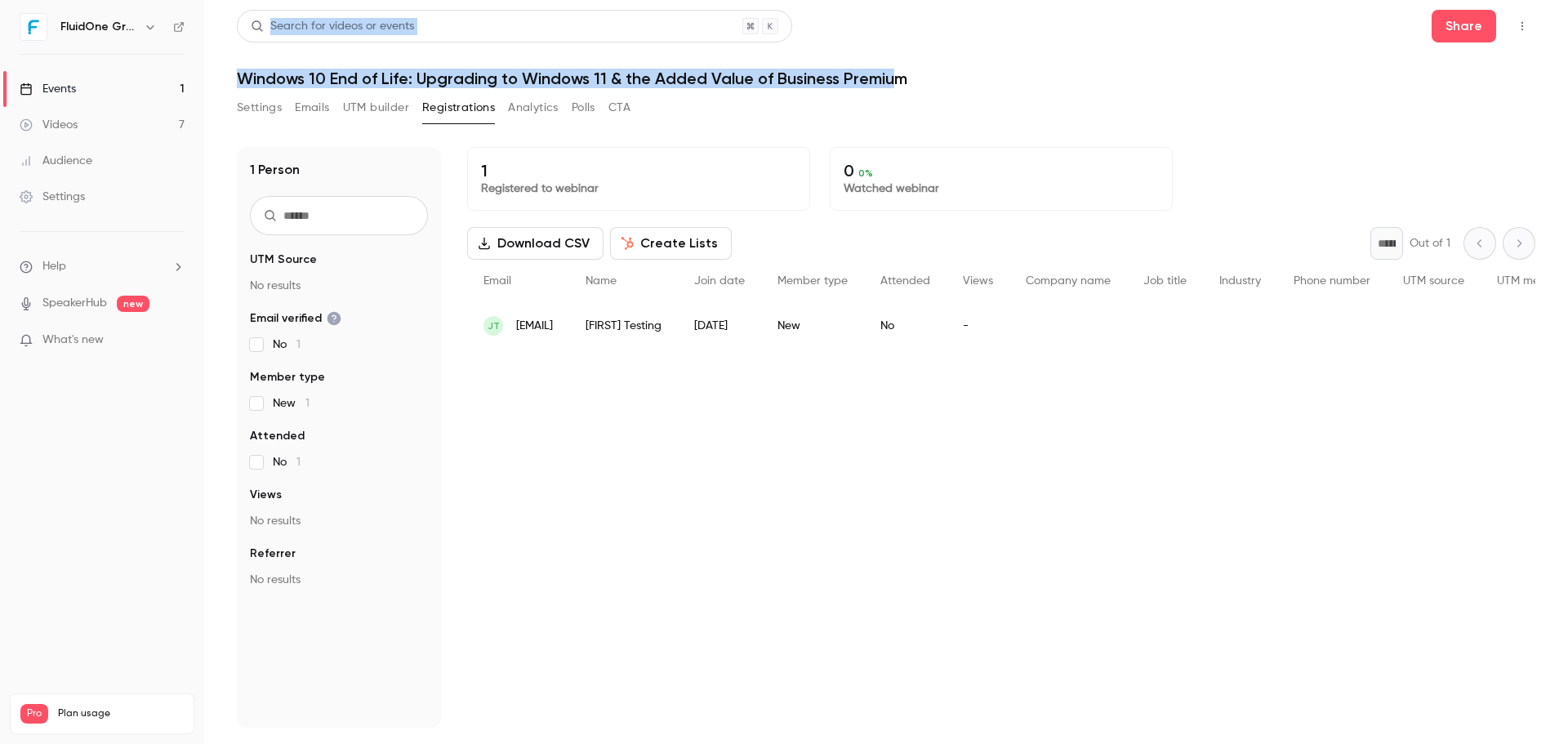 drag, startPoint x: 896, startPoint y: 91, endPoint x: 340, endPoint y: -99, distance: 587.5679 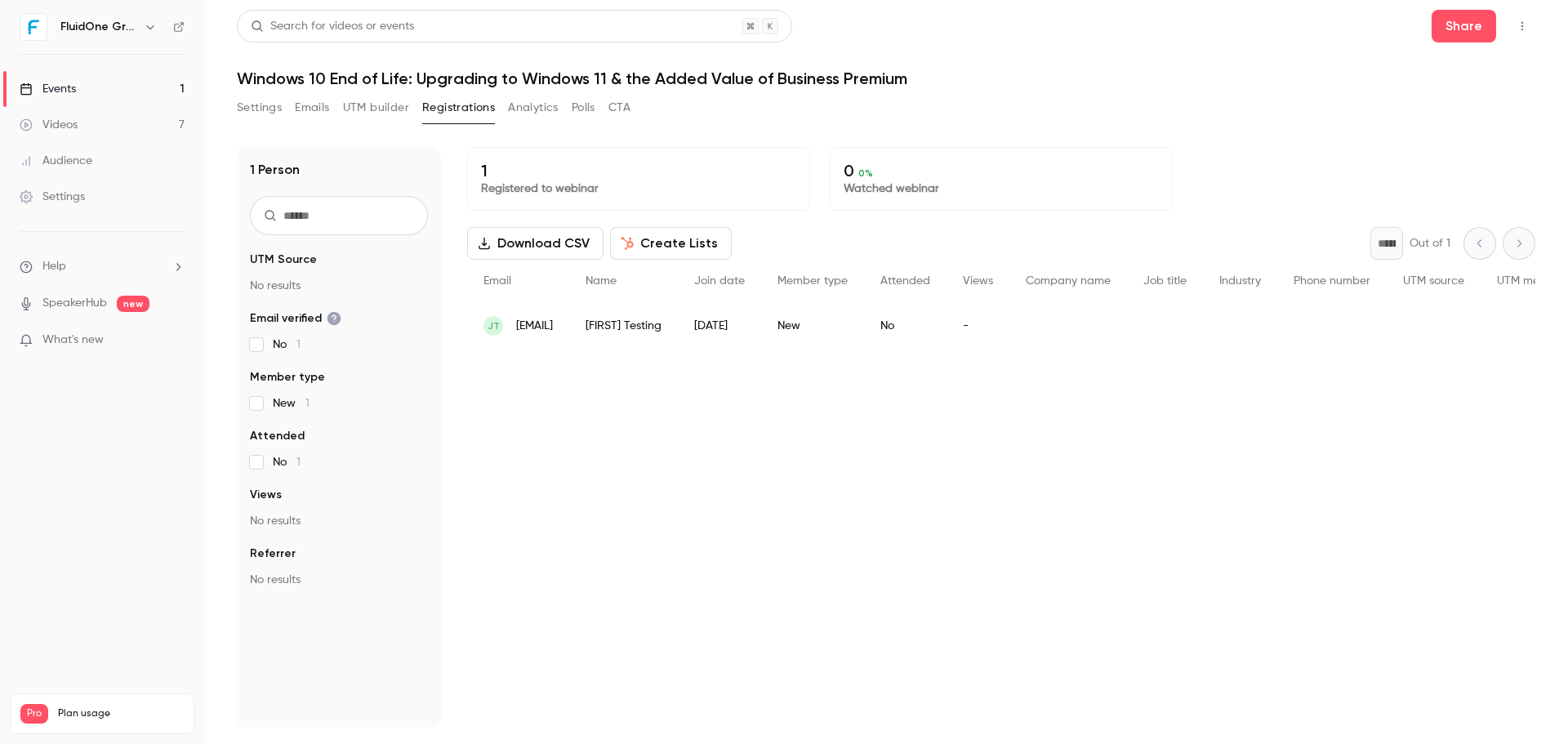 click on "1   Registered to webinar 0   0 % Watched webinar Download CSV Create Lists * Out of 1 Email Name Join date Member type Attended Views Company name Job title Industry Phone number UTM source UTM medium UTM campaign UTM term UTM content Registrant link JT joshua.slinger@onorca.co.uk Josh   Testing 2025/08/08 New No -" at bounding box center (1001, 437) 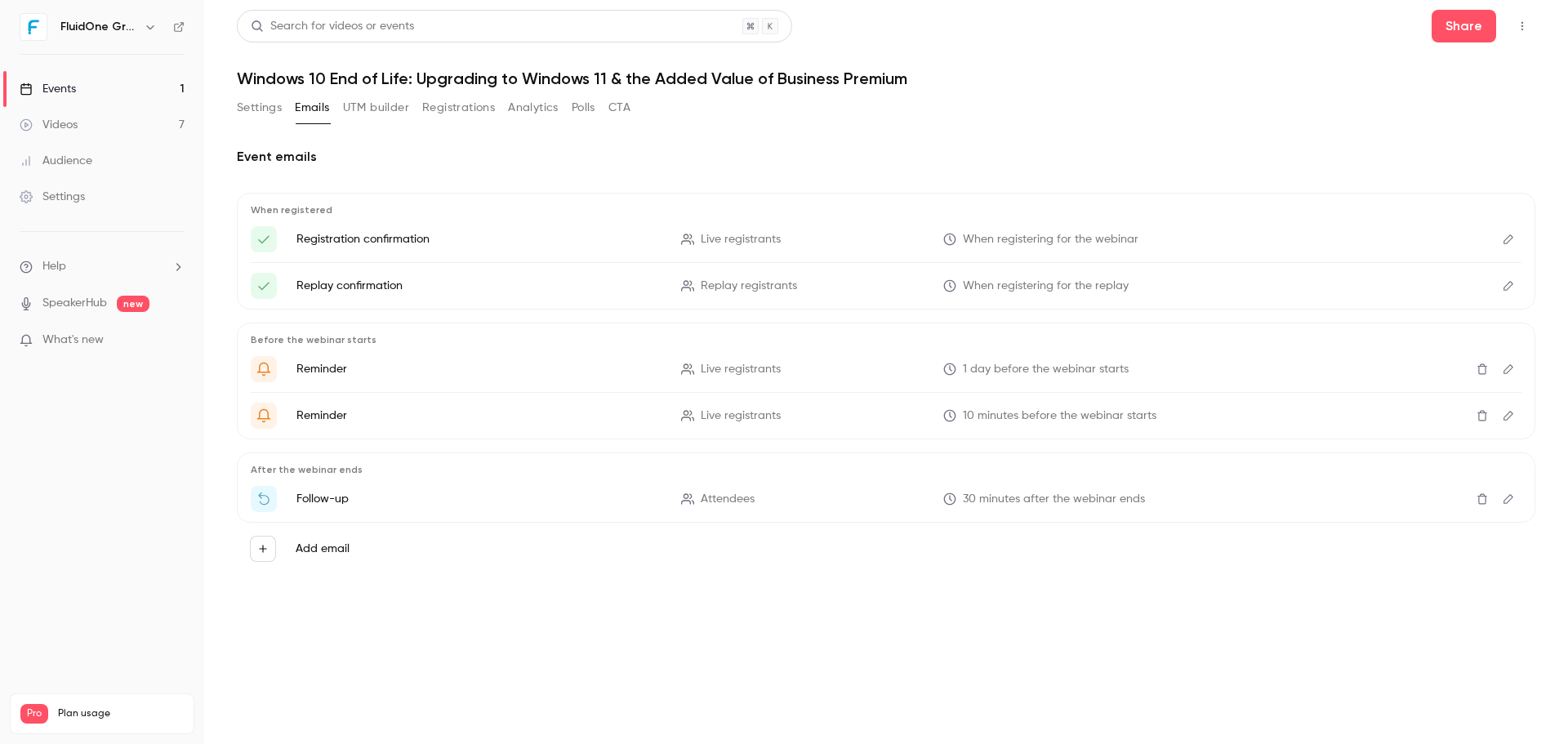 click 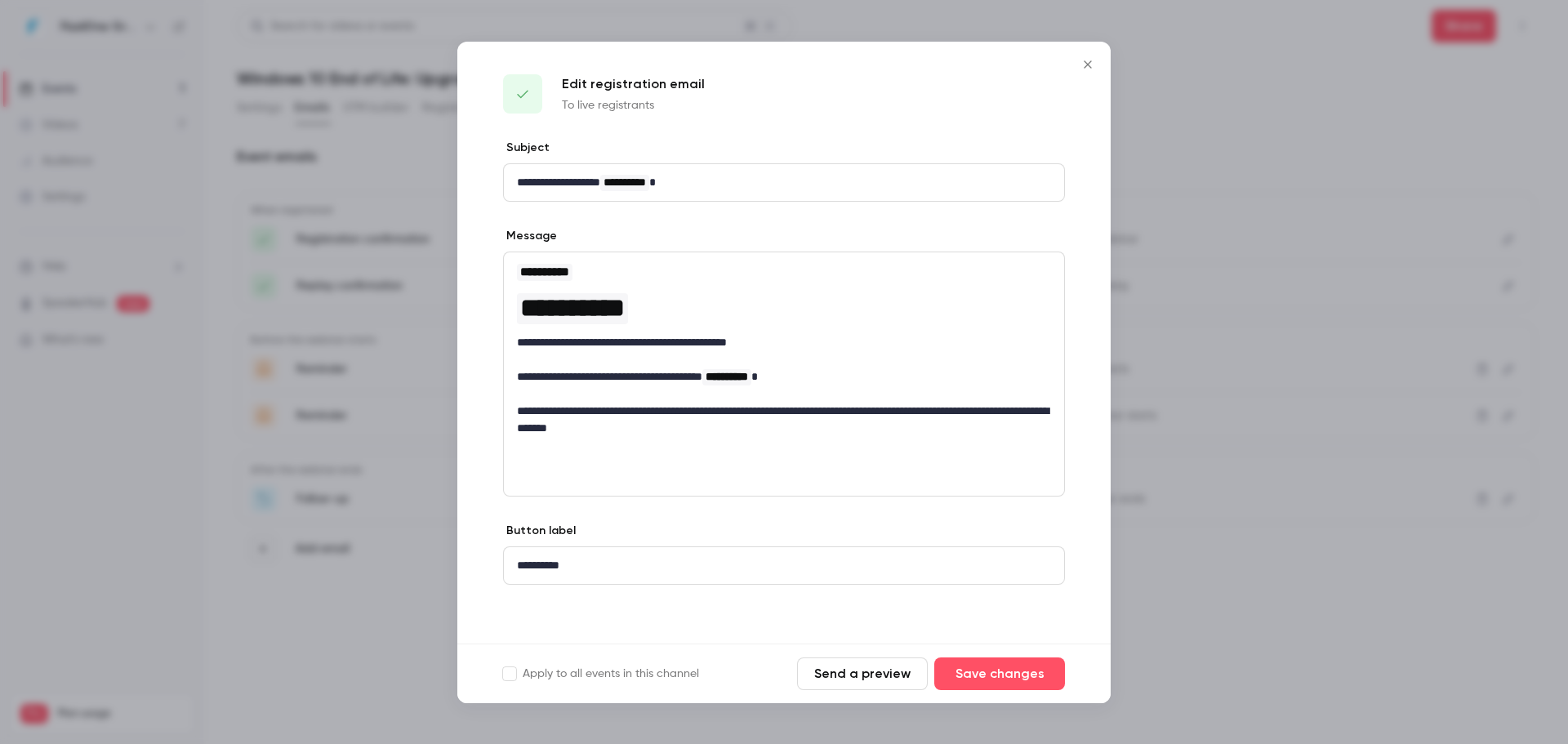 click at bounding box center [1088, 65] 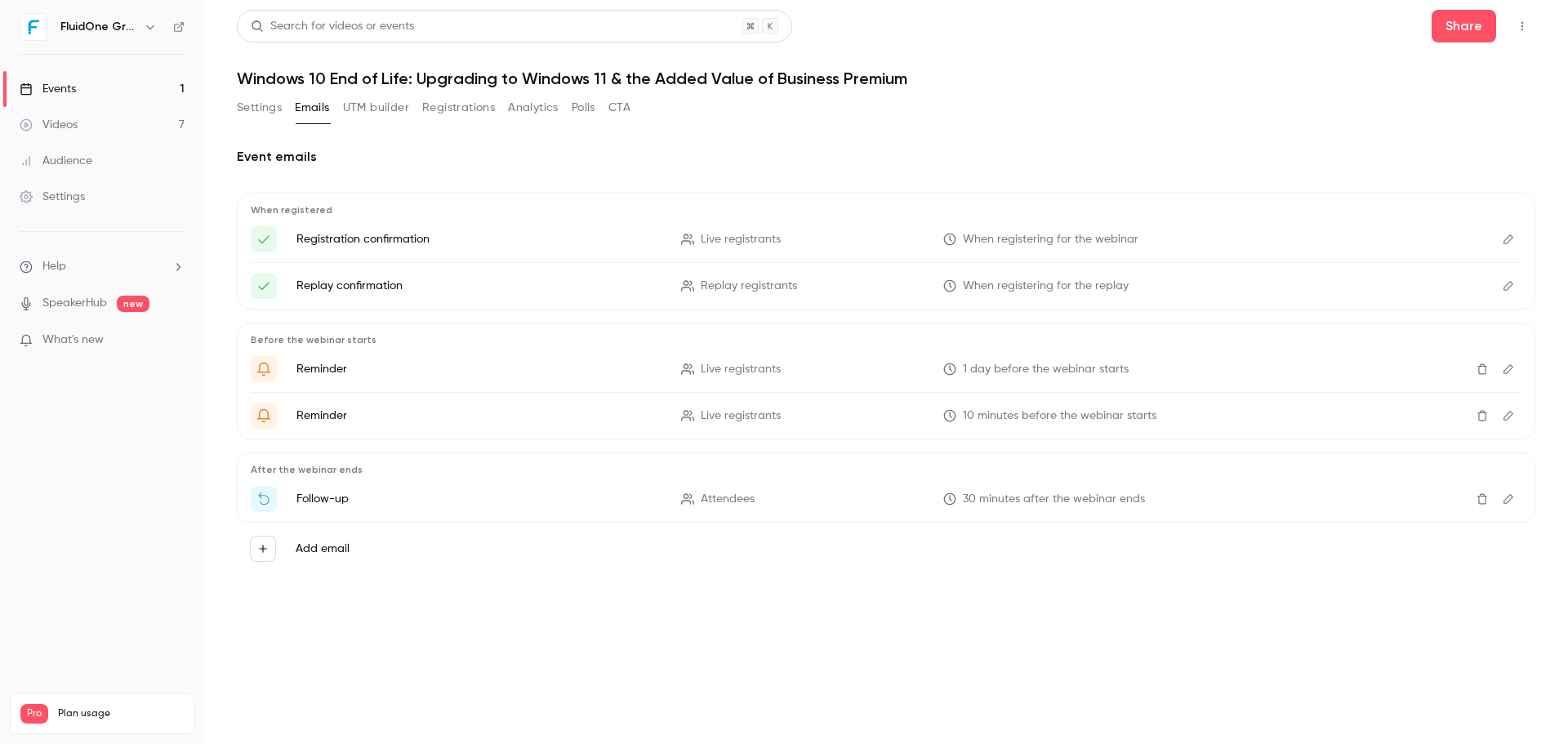 click on "Search for videos or events Share Windows 10 End of Life: Upgrading to Windows 11 & the Added Value of Business Premium" at bounding box center (886, 49) 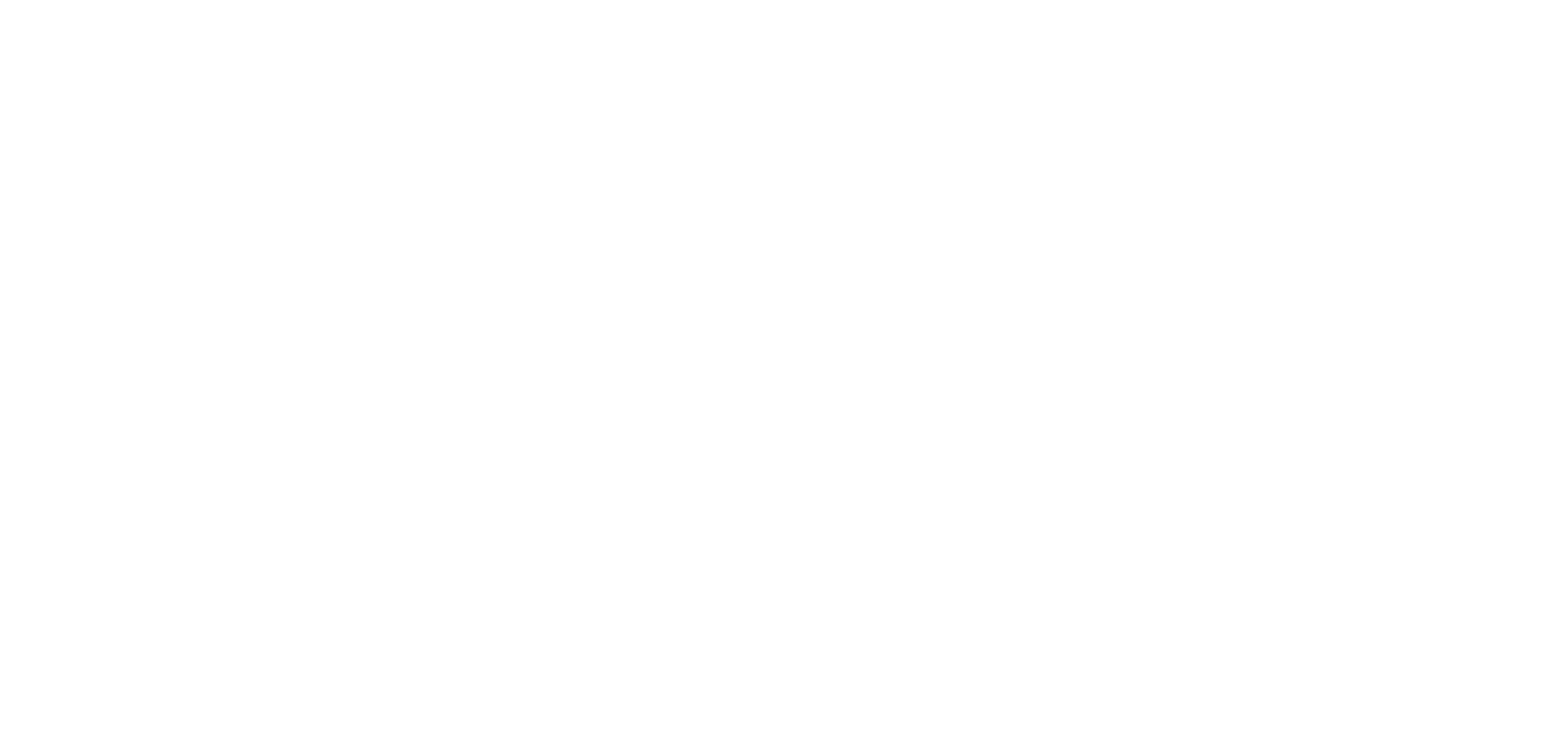 scroll, scrollTop: 0, scrollLeft: 0, axis: both 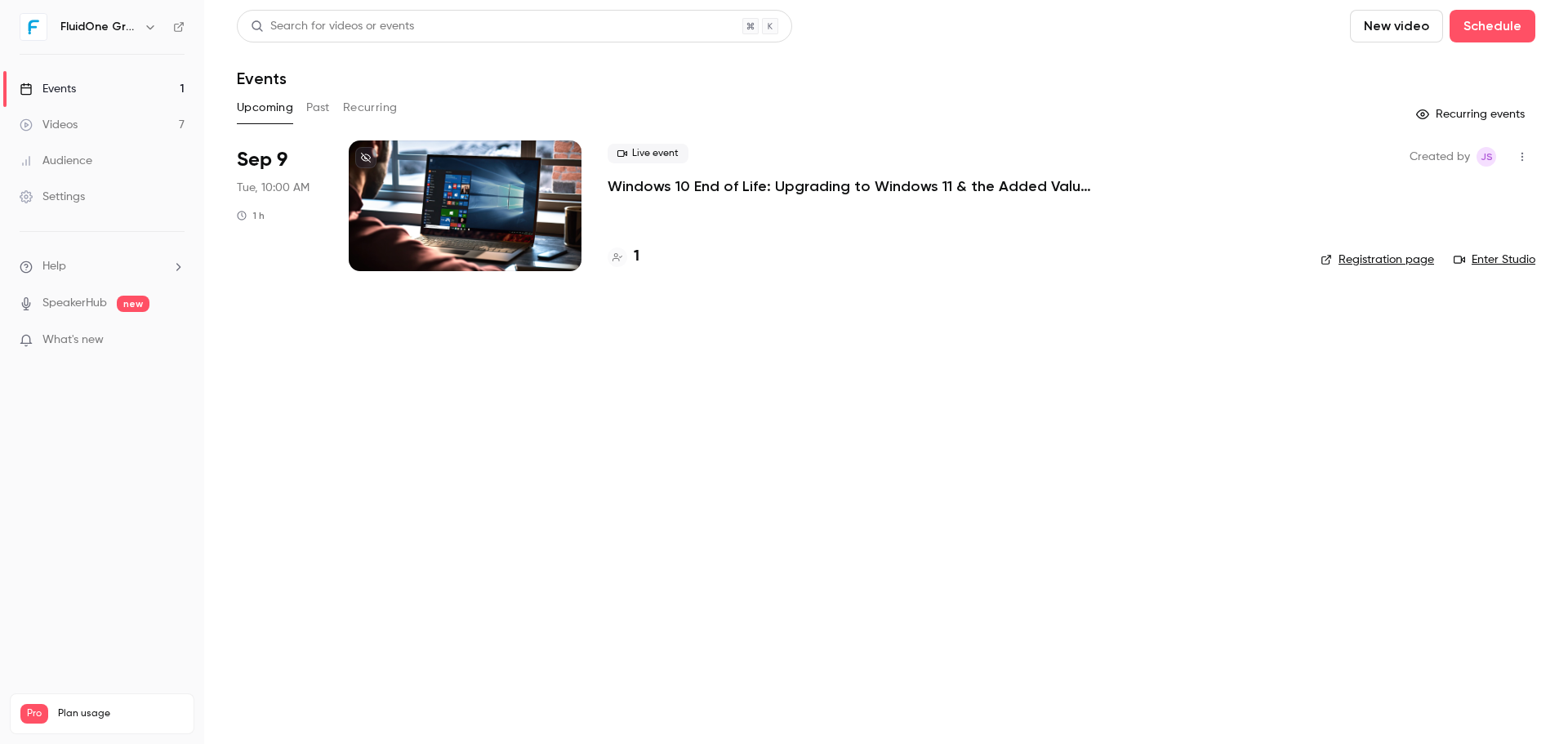 click on "1" at bounding box center [636, 256] 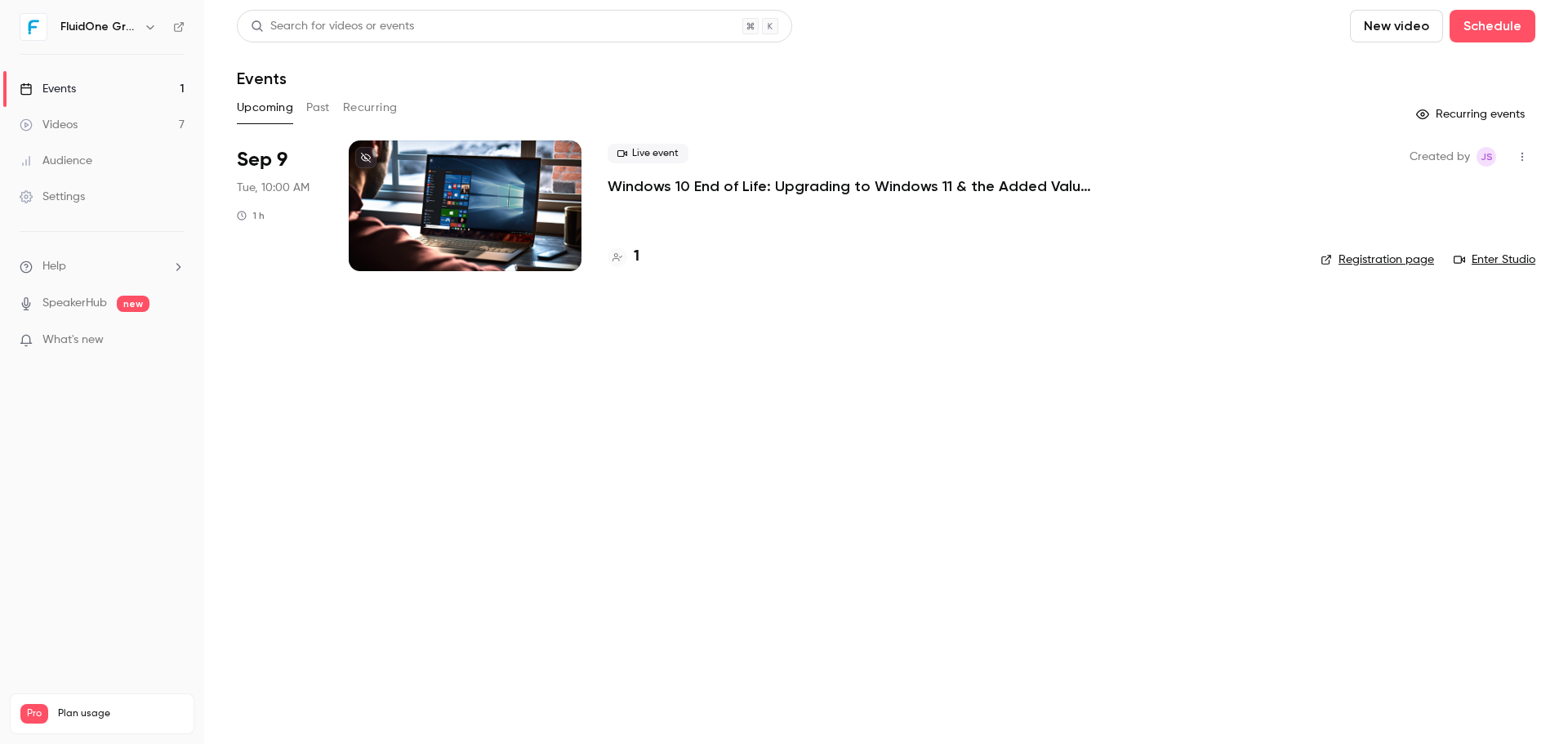click on "Search for videos or events New video Schedule Events Upcoming Past Recurring Recurring events Sep 9 Tue, 10:00 AM 1 h Live event Windows 10 End of Life: Upgrading to Windows 11 & the Added Value of Business Premium 1 Created by JS Registration page Enter Studio" at bounding box center [886, 372] 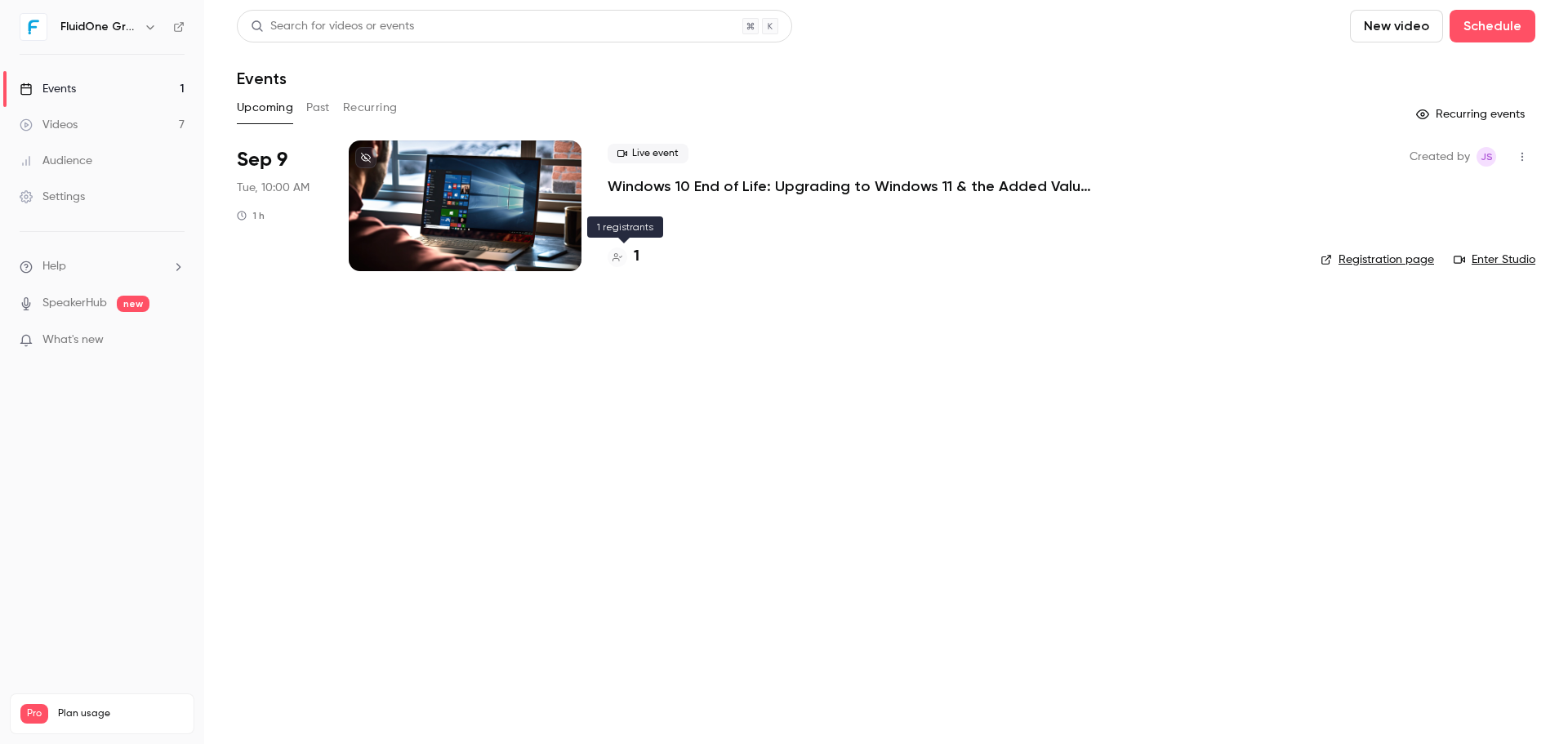 click on "1" at bounding box center [636, 256] 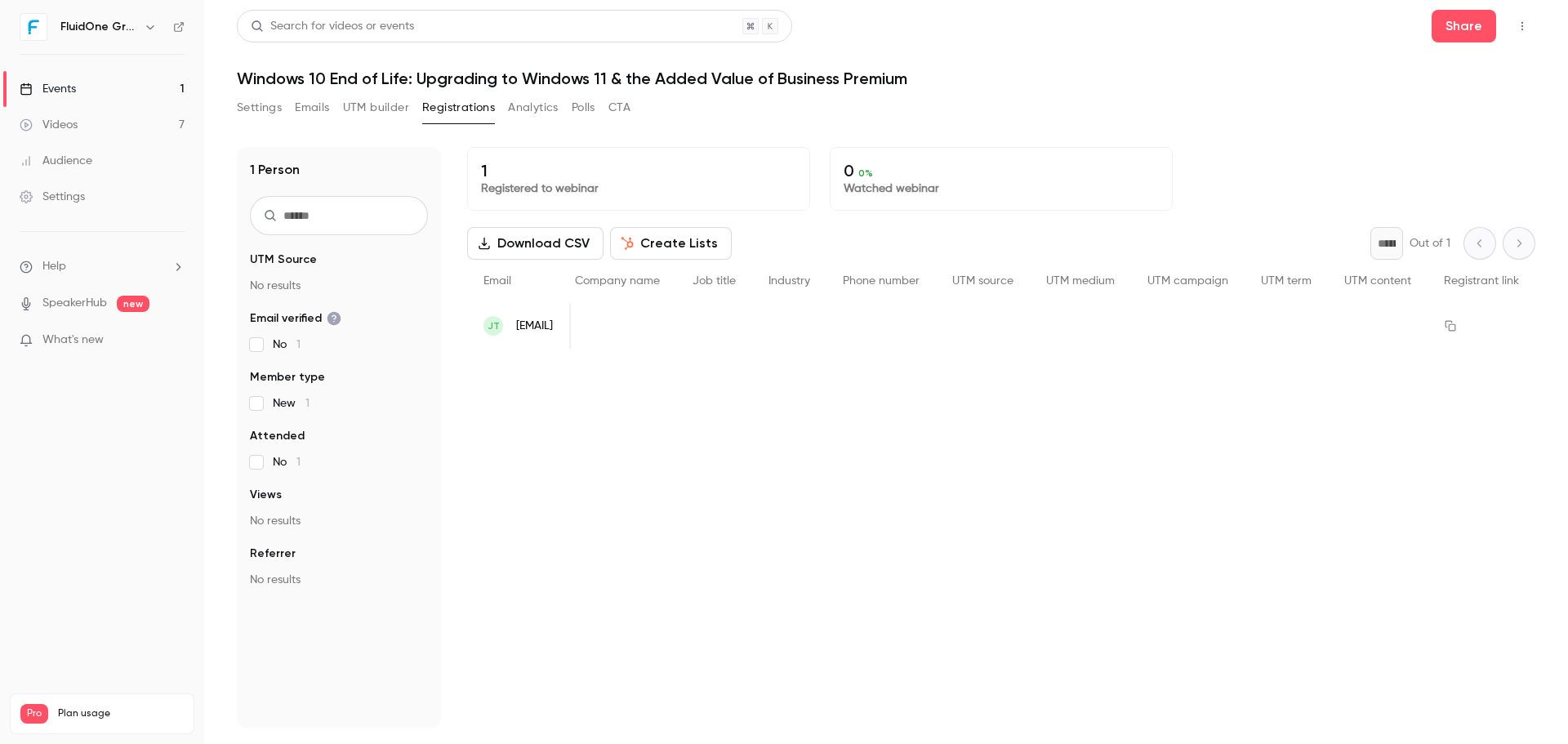 scroll, scrollTop: 0, scrollLeft: 559, axis: horizontal 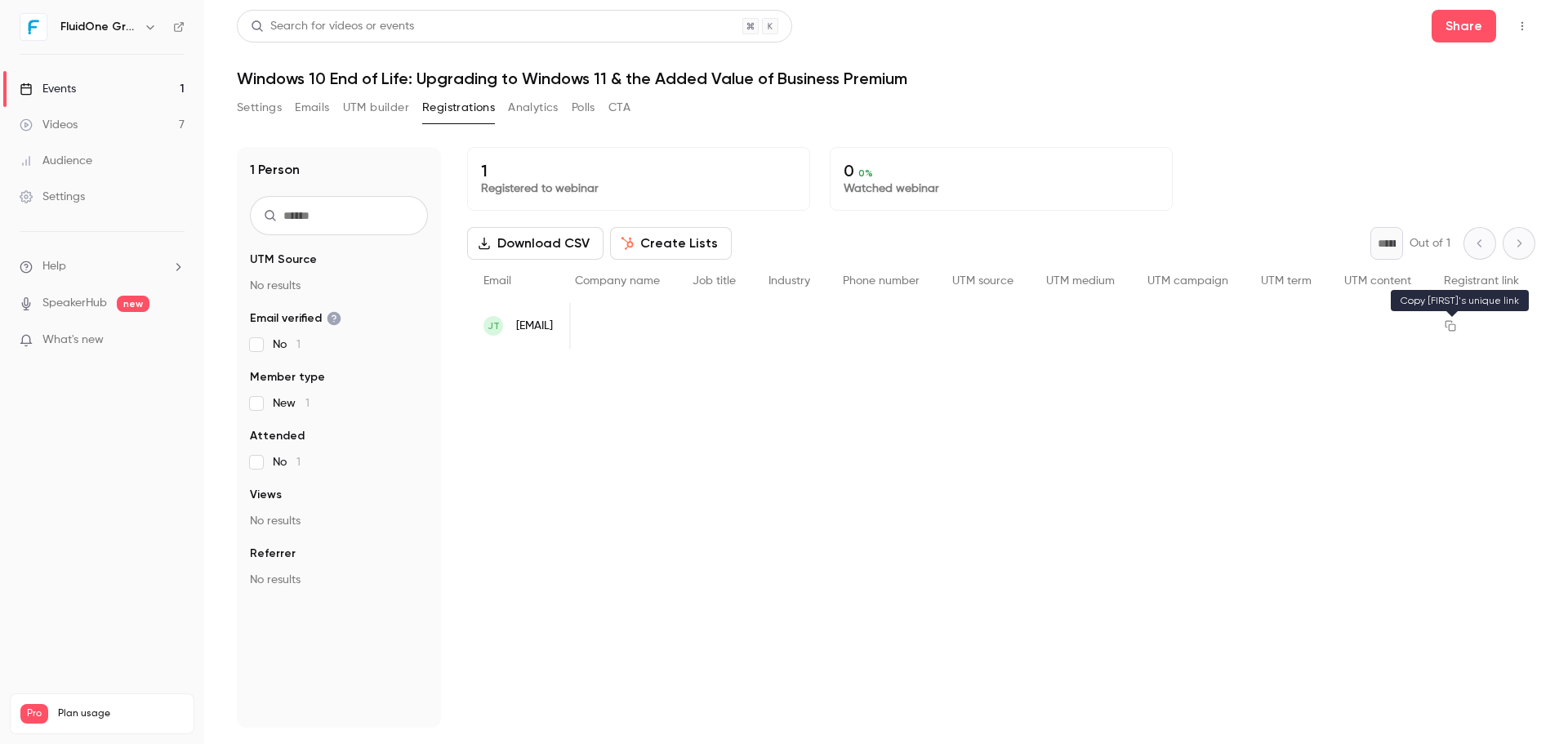 click at bounding box center (1450, 326) 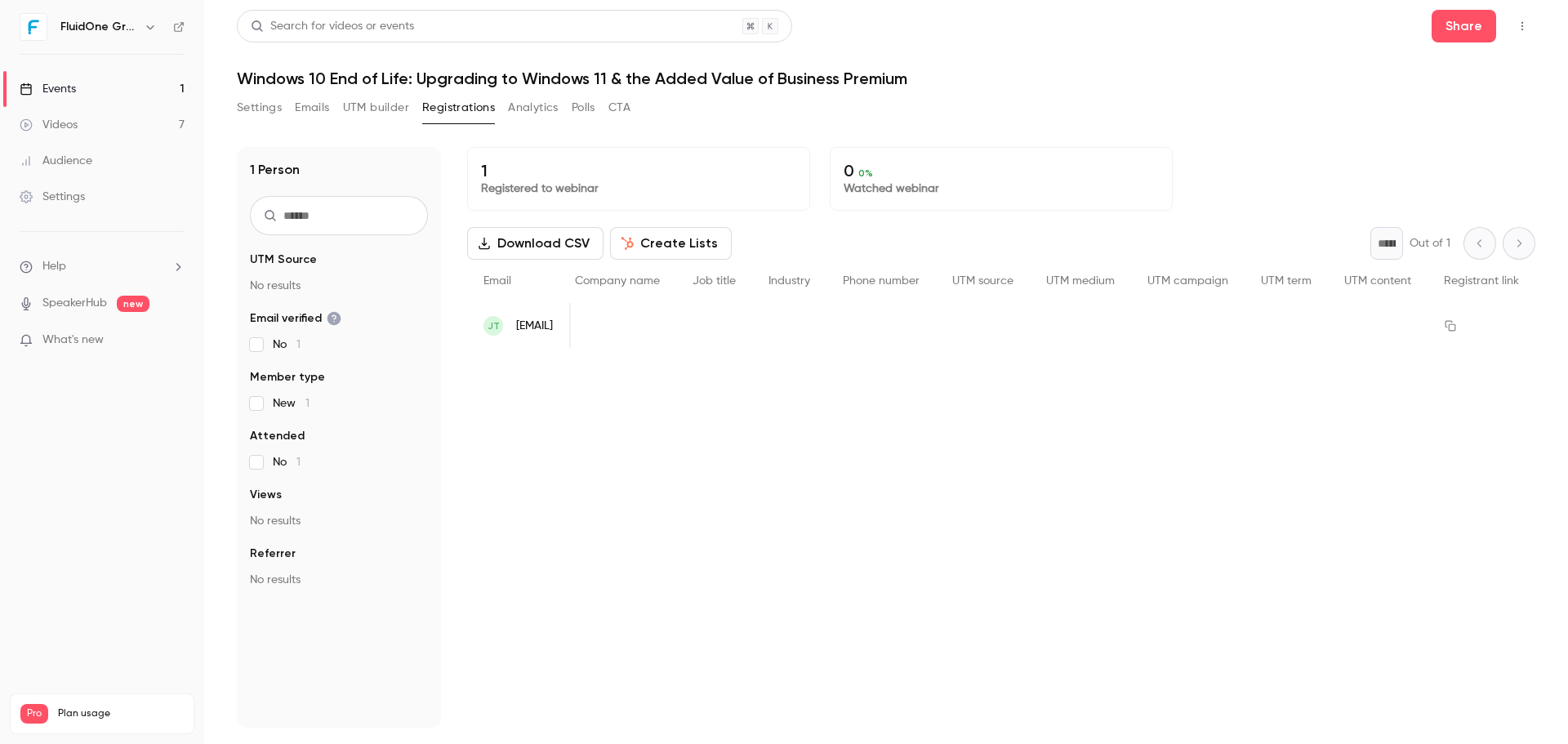 click on "1   Registered to webinar 0   0 % Watched webinar Download CSV Create Lists * Out of 1 Email Name Join date Member type Attended Views Company name Job title Industry Phone number UTM source UTM medium UTM campaign UTM term UTM content Registrant link JT joshua.slinger@onorca.co.uk Josh   Testing 2025/08/08 New No -" at bounding box center [1001, 437] 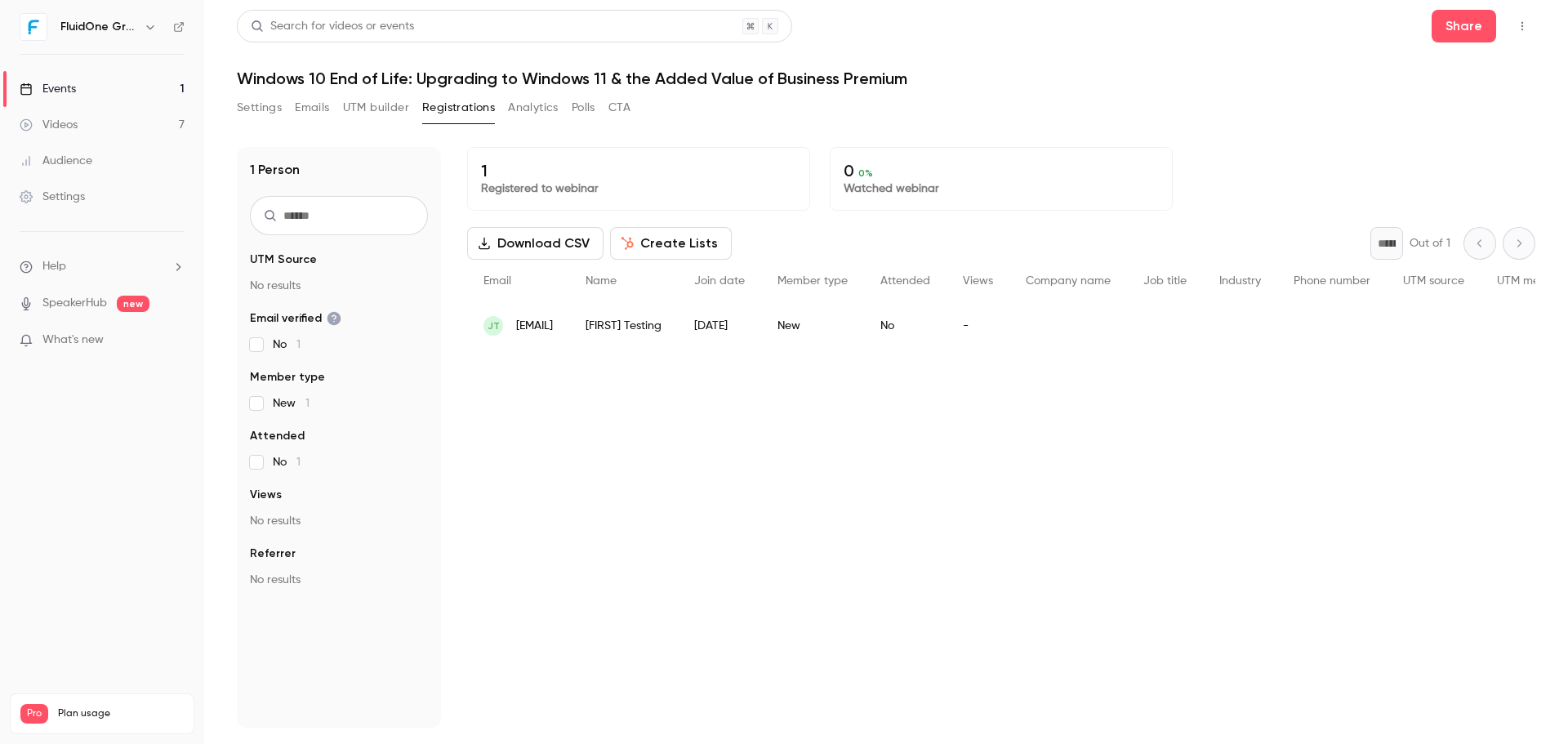click on "1   Registered to webinar 0   0 % Watched webinar Download CSV Create Lists * Out of 1 Email Name Join date Member type Attended Views Company name Job title Industry Phone number UTM source UTM medium UTM campaign UTM term UTM content Registrant link JT joshua.slinger@onorca.co.uk Josh   Testing 2025/08/08 New No -" at bounding box center [1001, 437] 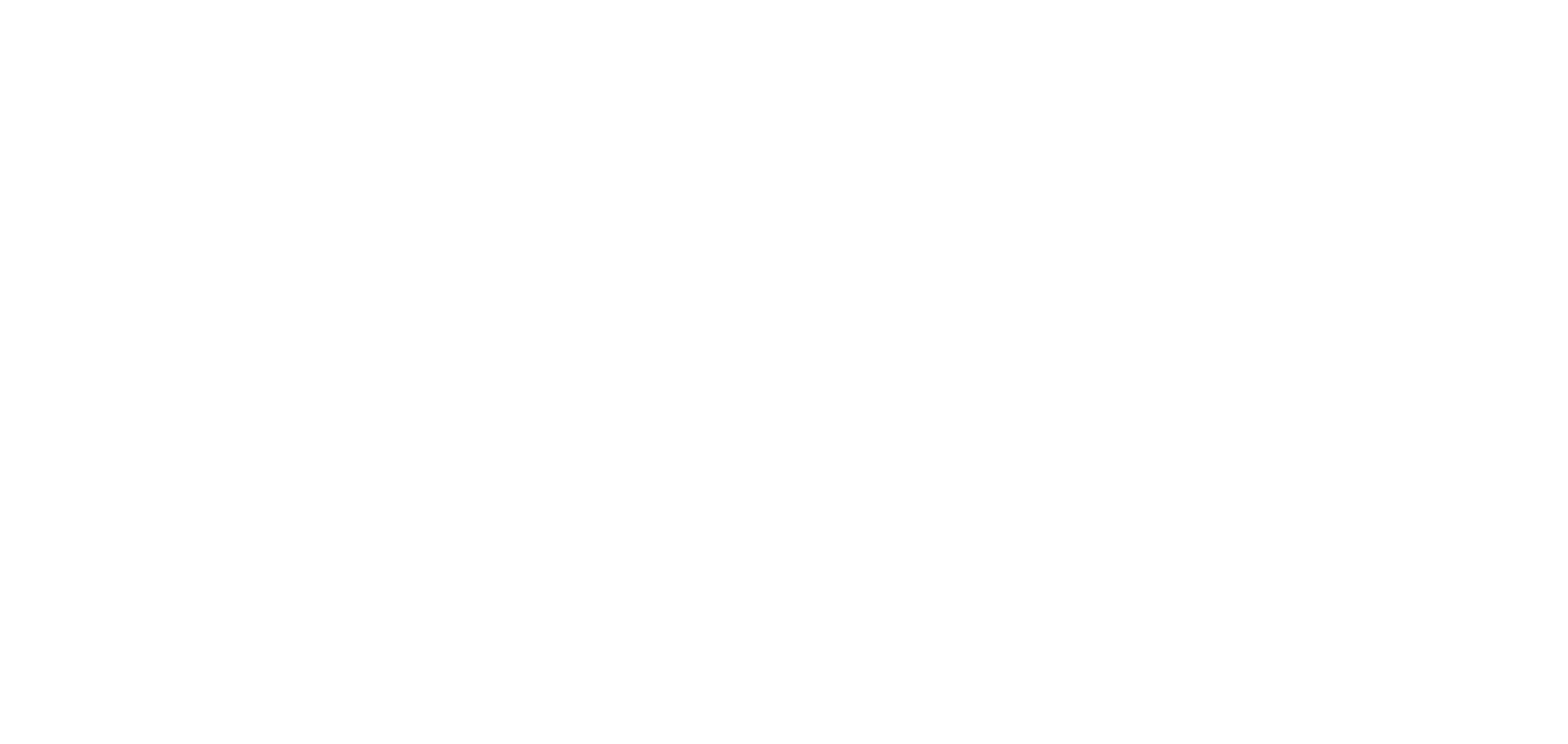 scroll, scrollTop: 0, scrollLeft: 0, axis: both 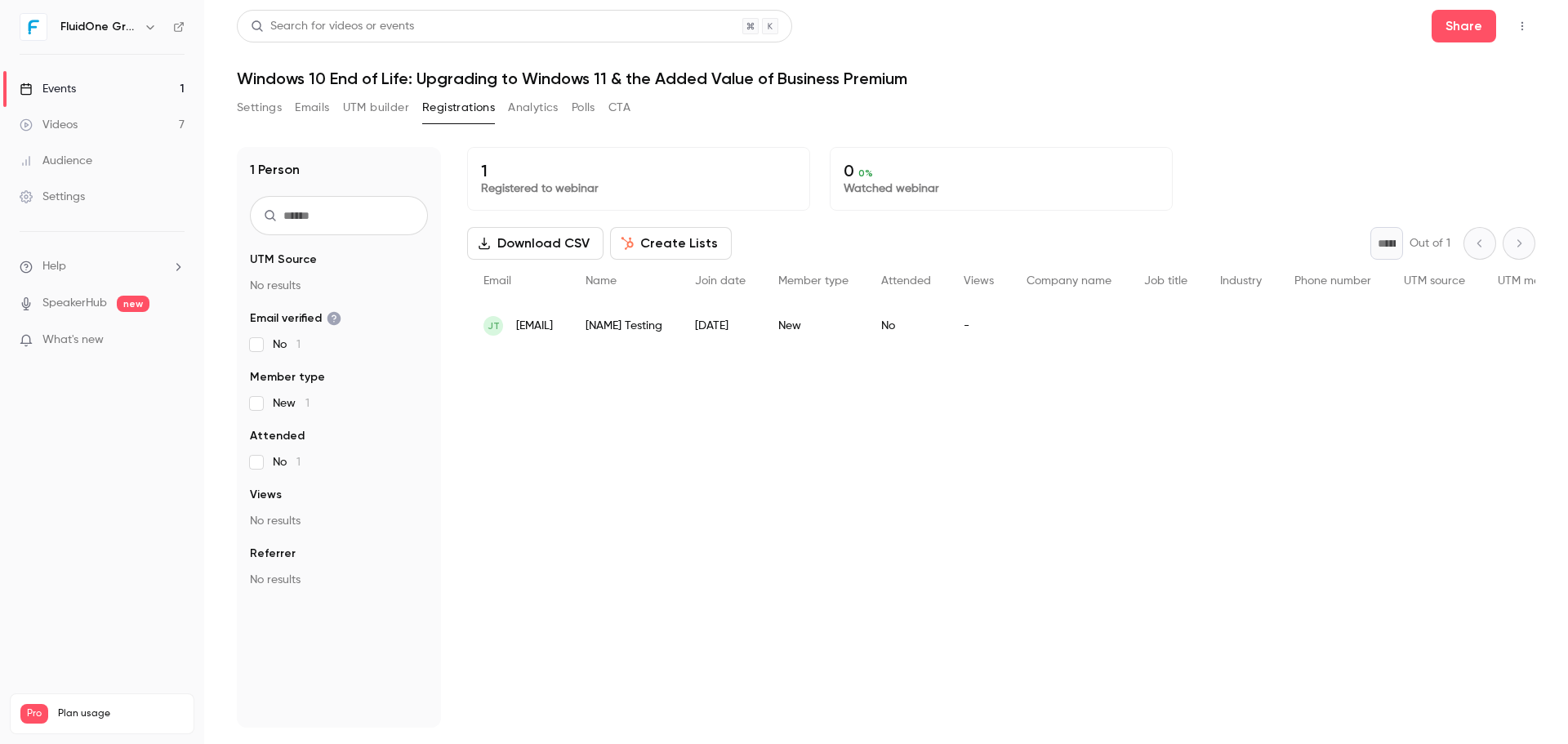 drag, startPoint x: 906, startPoint y: 617, endPoint x: 762, endPoint y: 504, distance: 183.04371 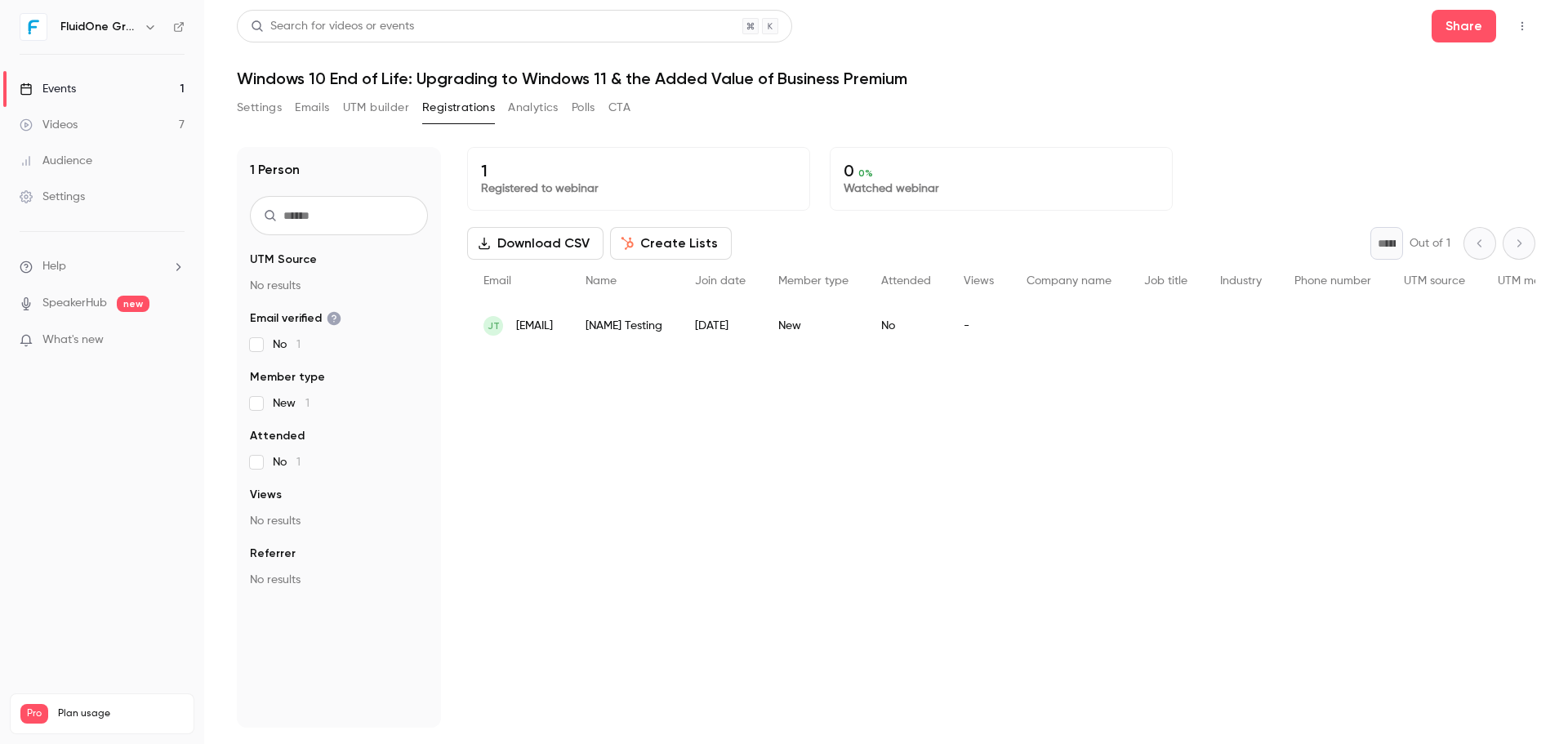click on "1   Registered to webinar 0   0 % Watched webinar Download CSV Create Lists * Out of 1 Email Name Join date Member type Attended Views Company name Job title Industry Phone number UTM source UTM medium UTM campaign UTM term UTM content Registrant link JT joshua.slinger@onorca.co.uk Josh   Testing 2025/08/08 New No -" at bounding box center [1001, 437] 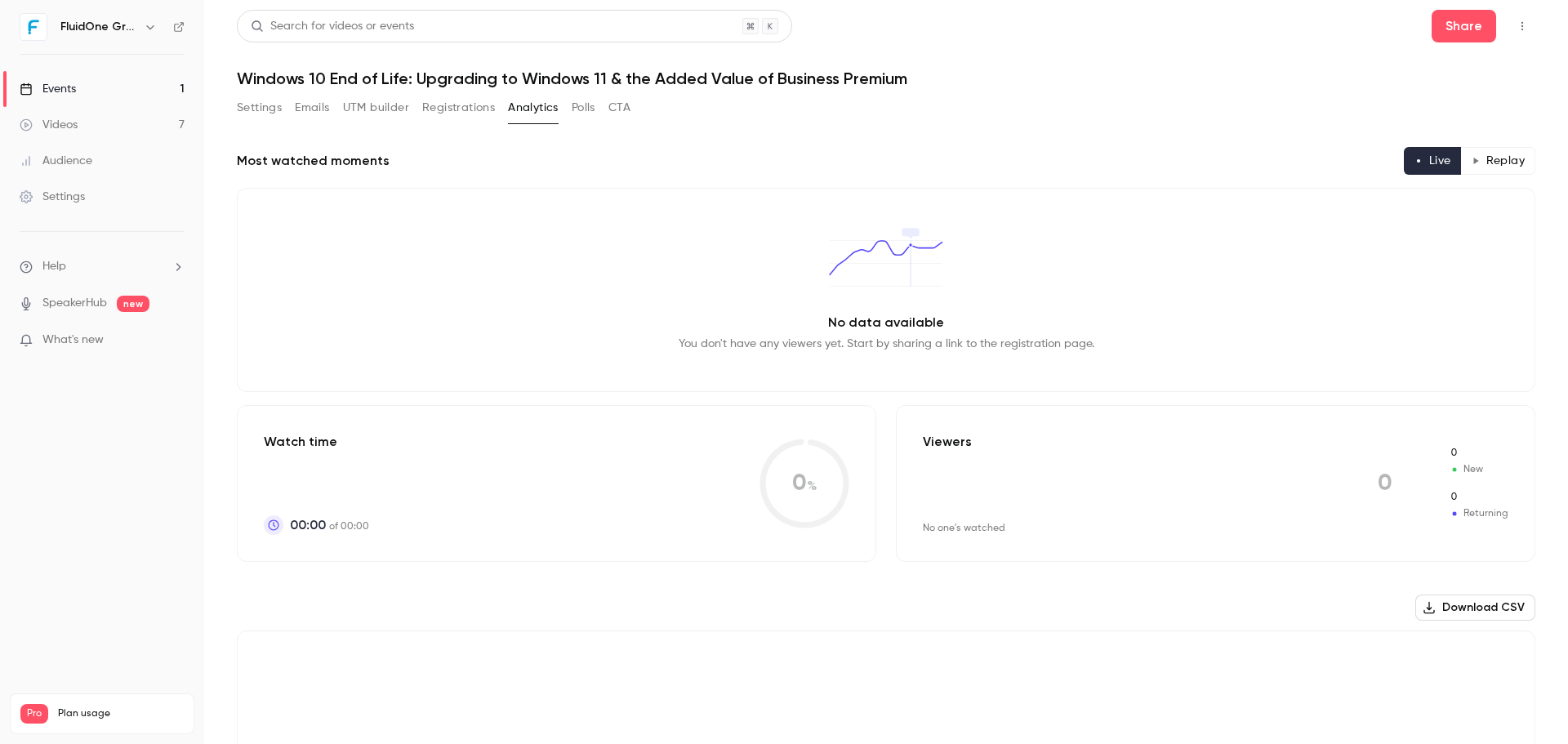 click on "Registrations" at bounding box center (458, 108) 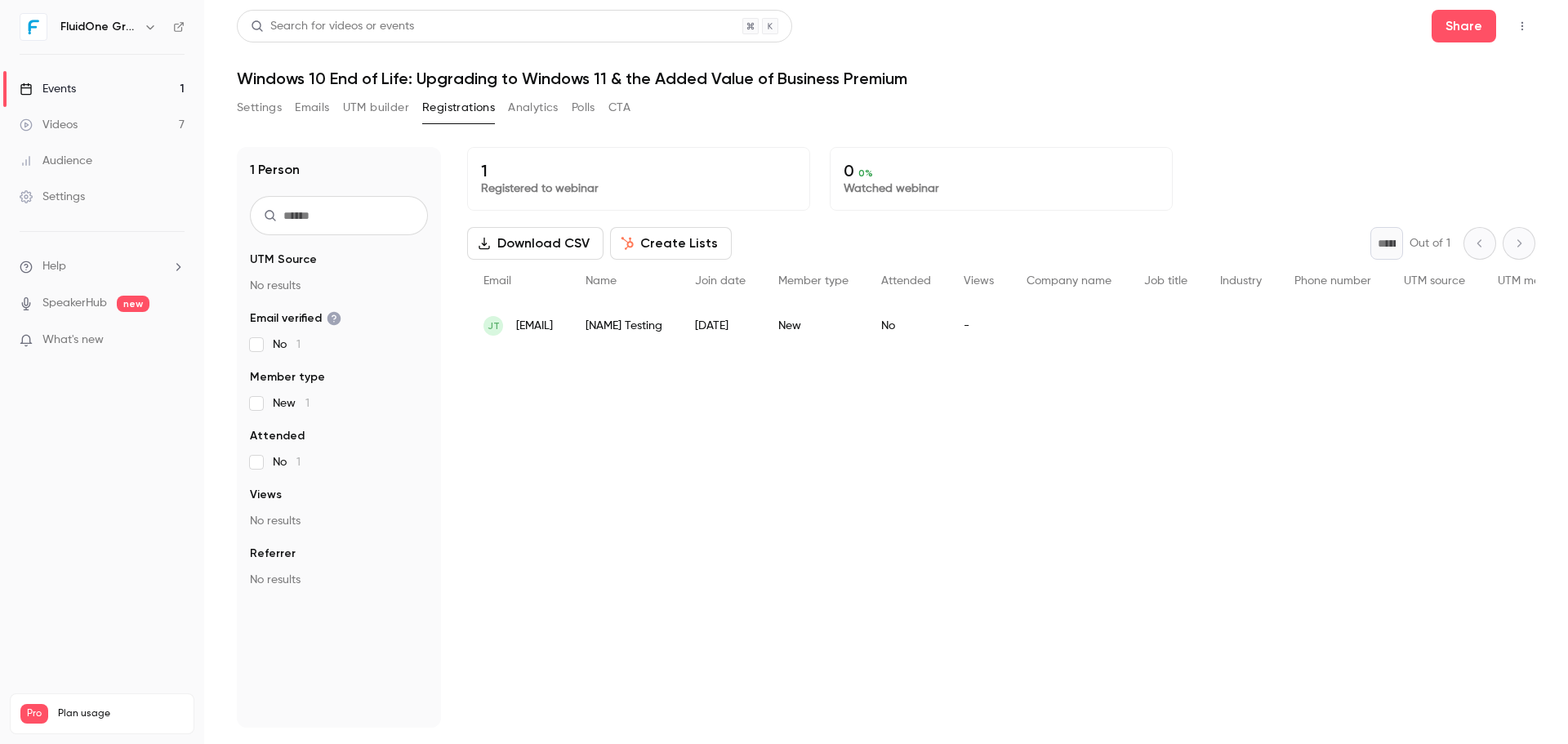 click on "Emails" at bounding box center [312, 108] 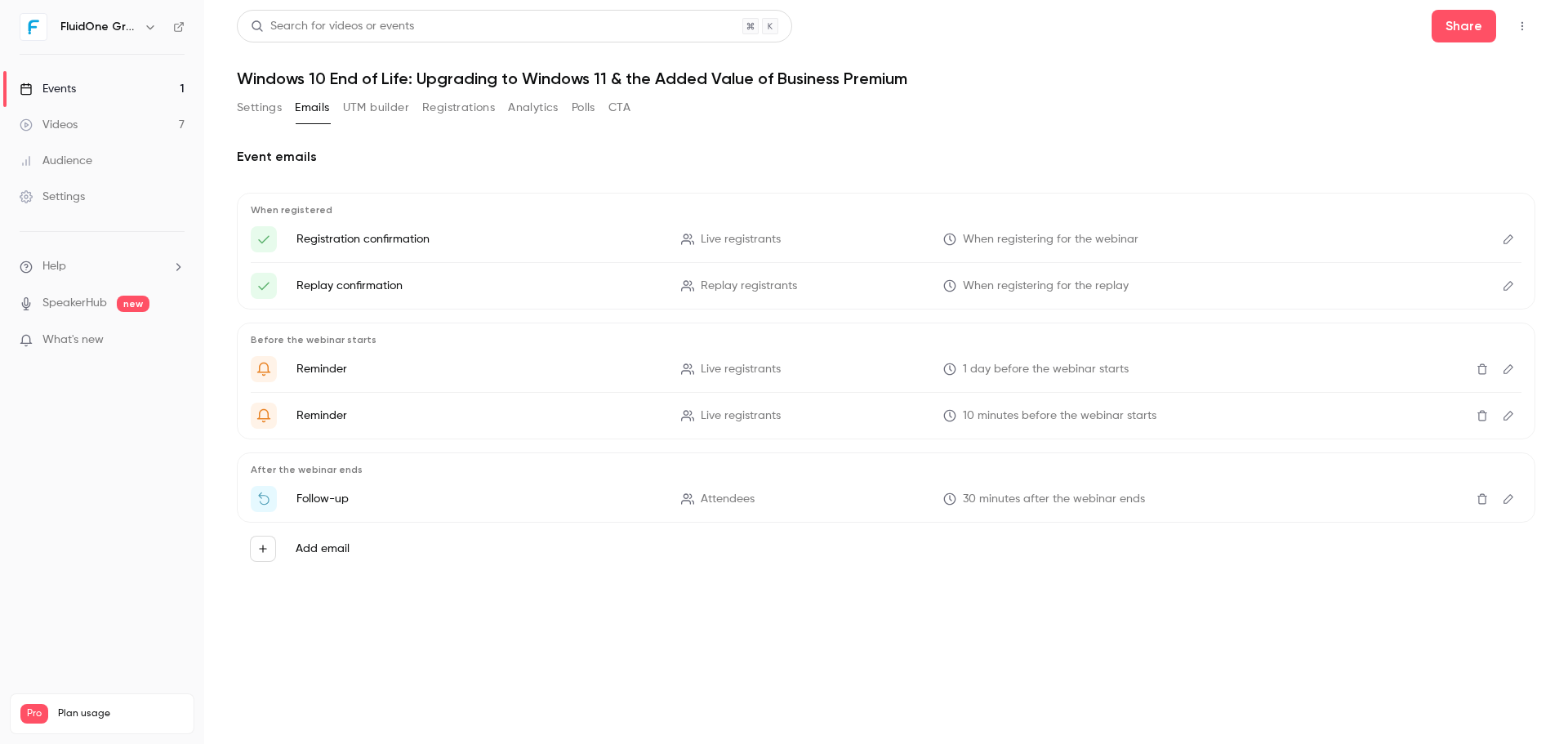 click at bounding box center (1508, 239) 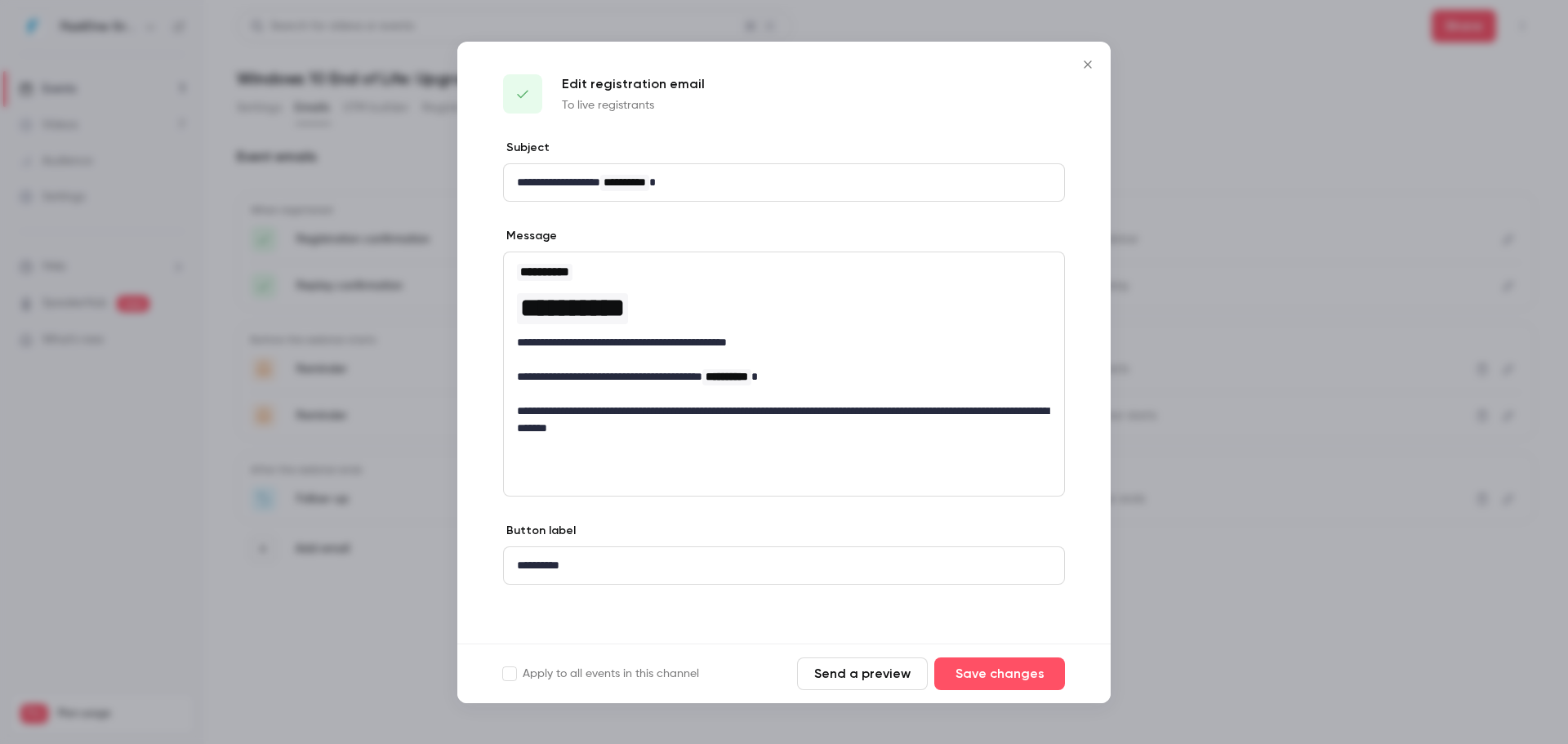 click 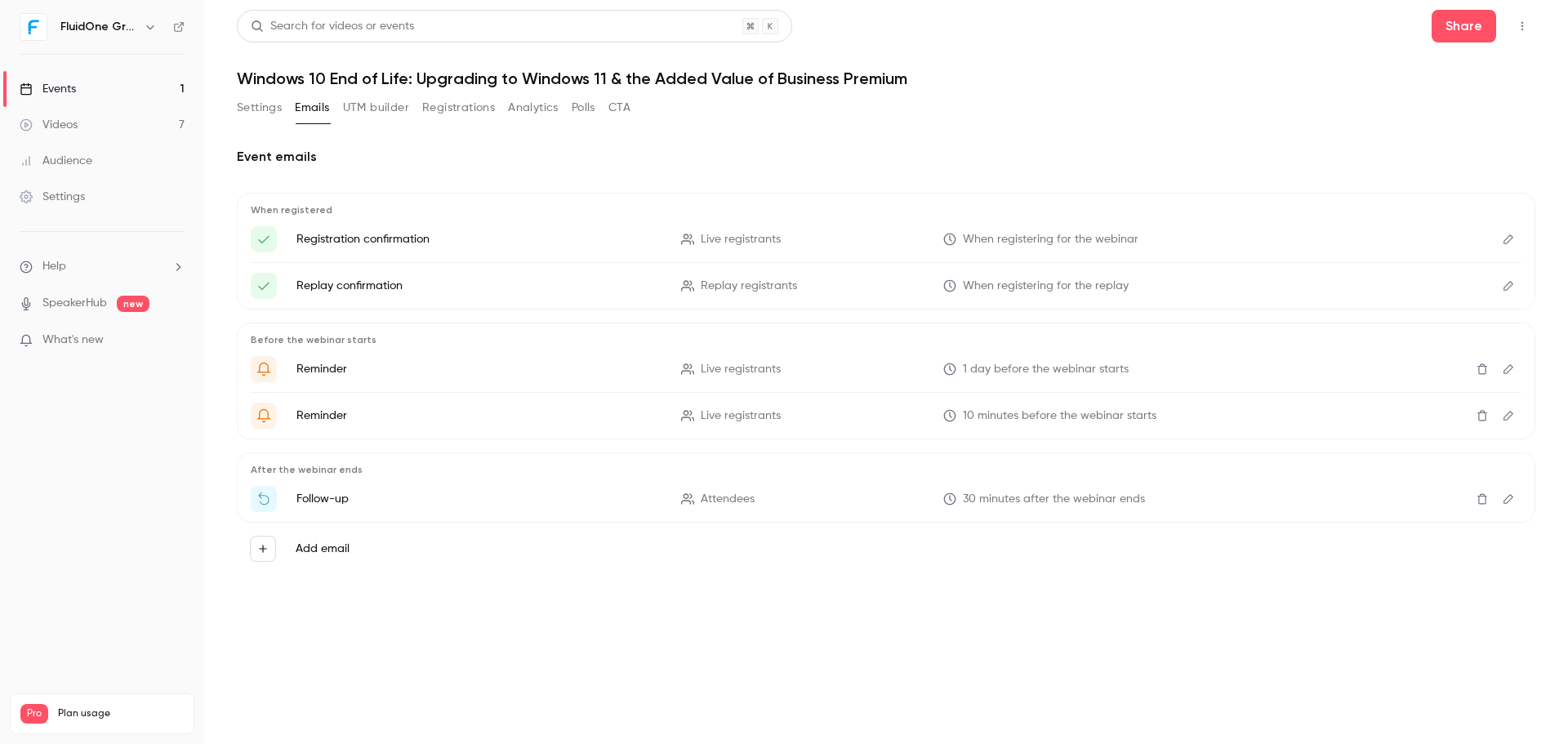 click on "Registration confirmation" at bounding box center [479, 239] 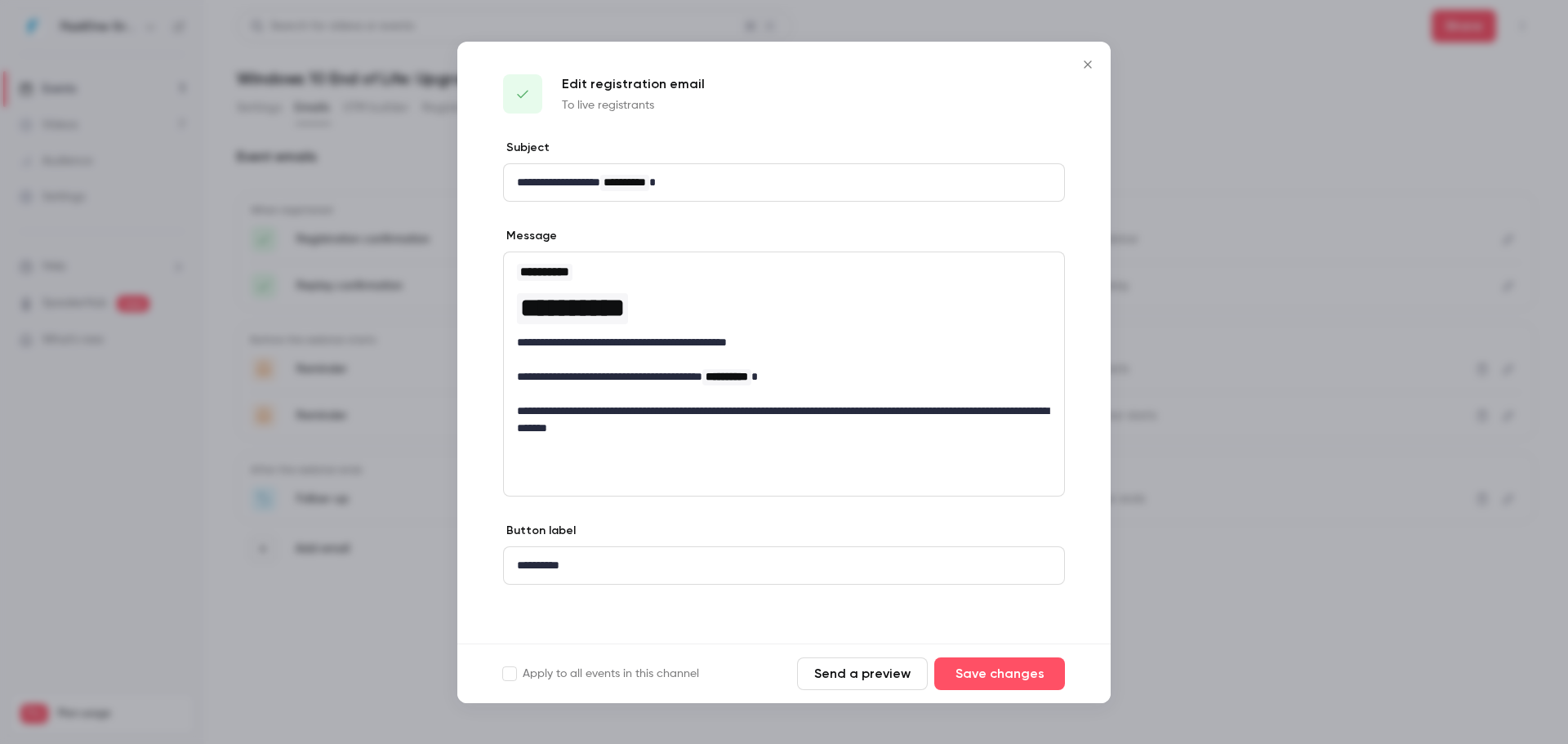 click at bounding box center (1088, 65) 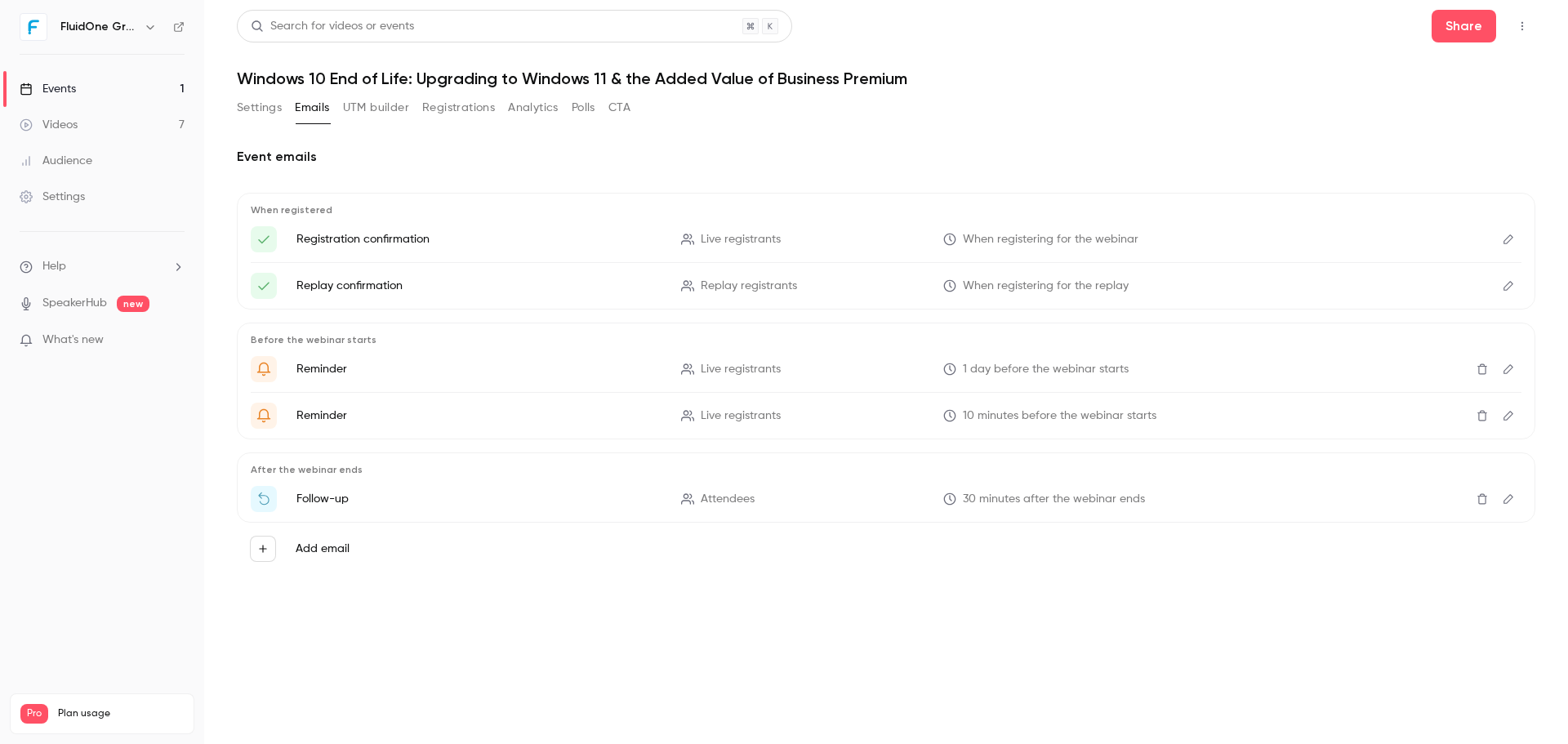 click on "Settings" at bounding box center [259, 108] 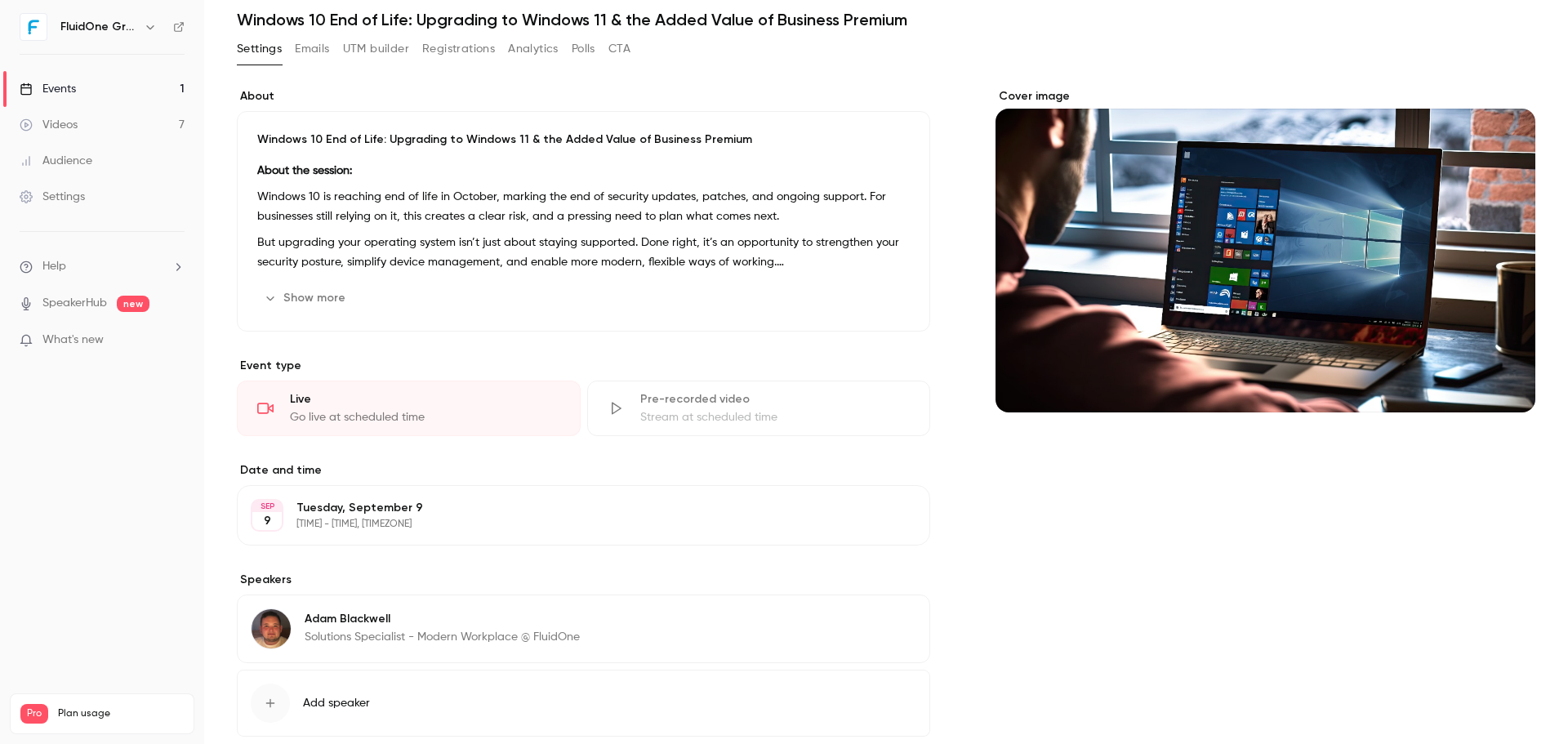 scroll, scrollTop: 0, scrollLeft: 0, axis: both 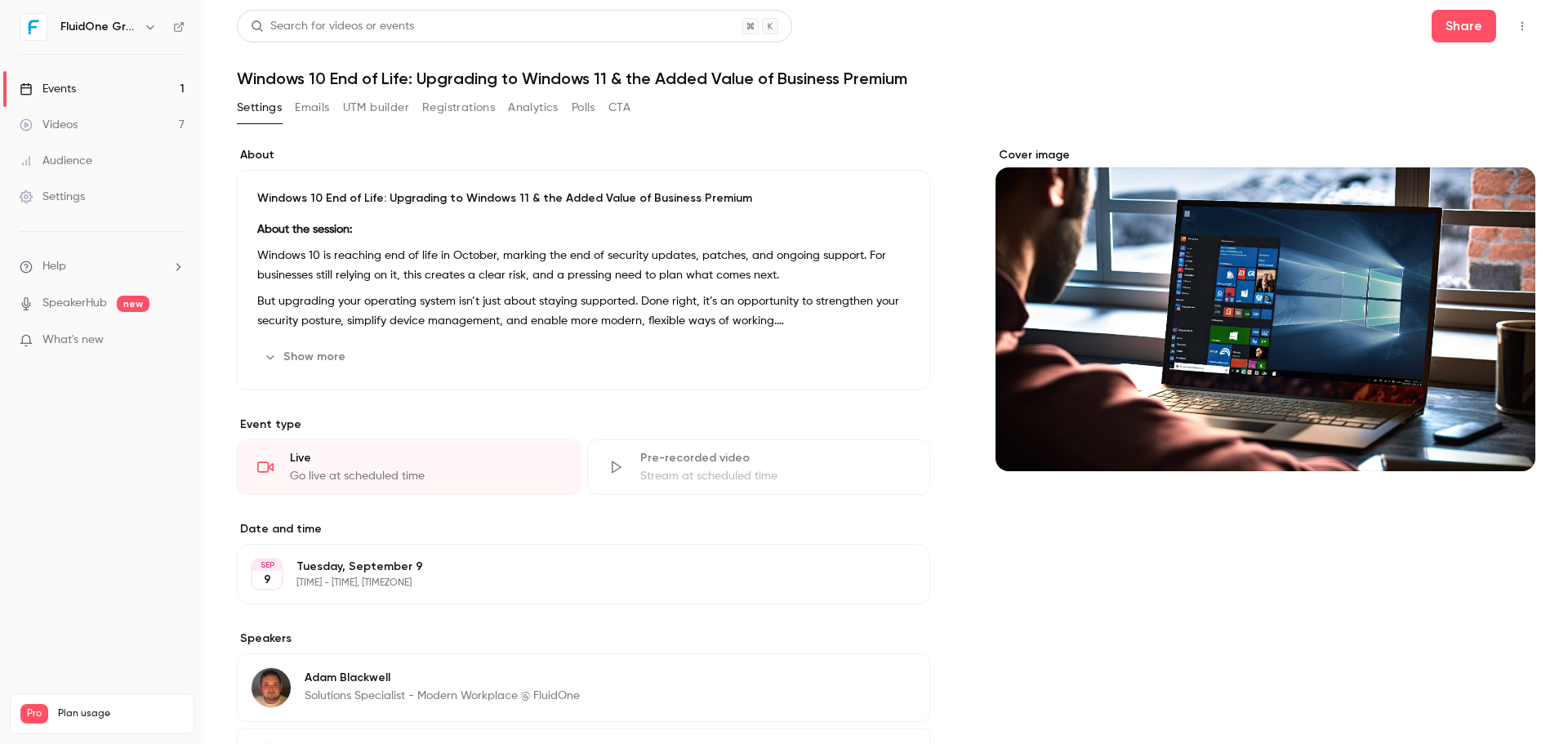 click on "Emails" at bounding box center (312, 108) 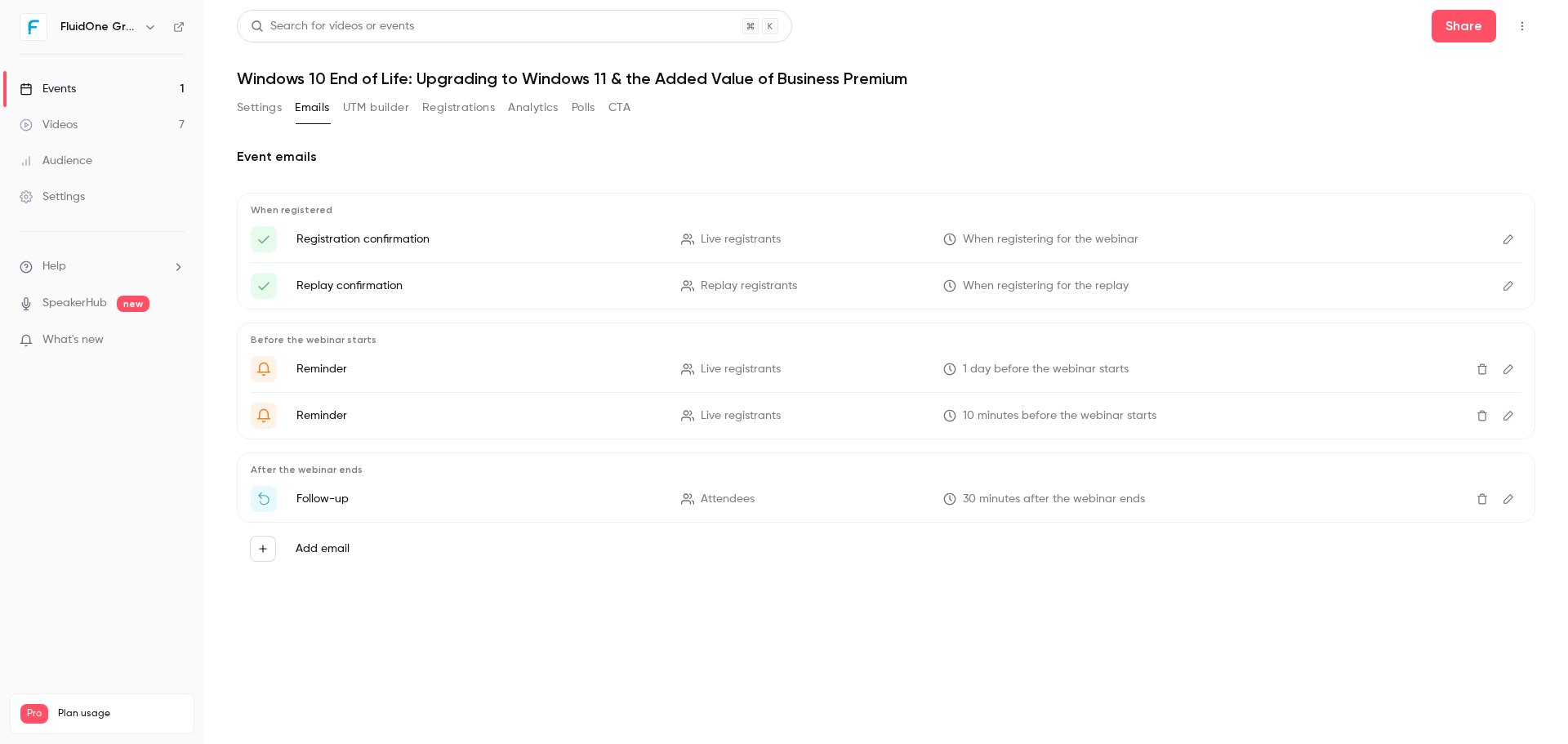 click on "Event emails" at bounding box center [886, 157] 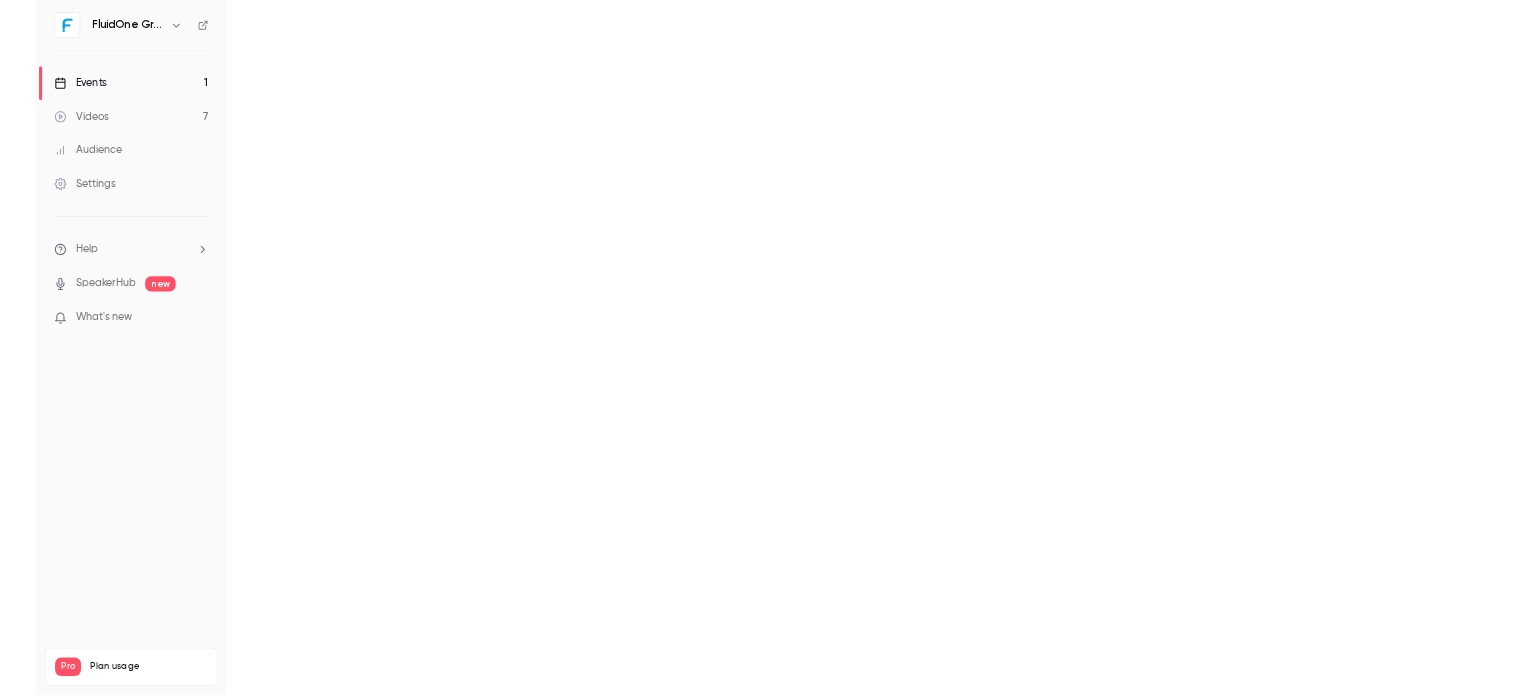 scroll, scrollTop: 0, scrollLeft: 0, axis: both 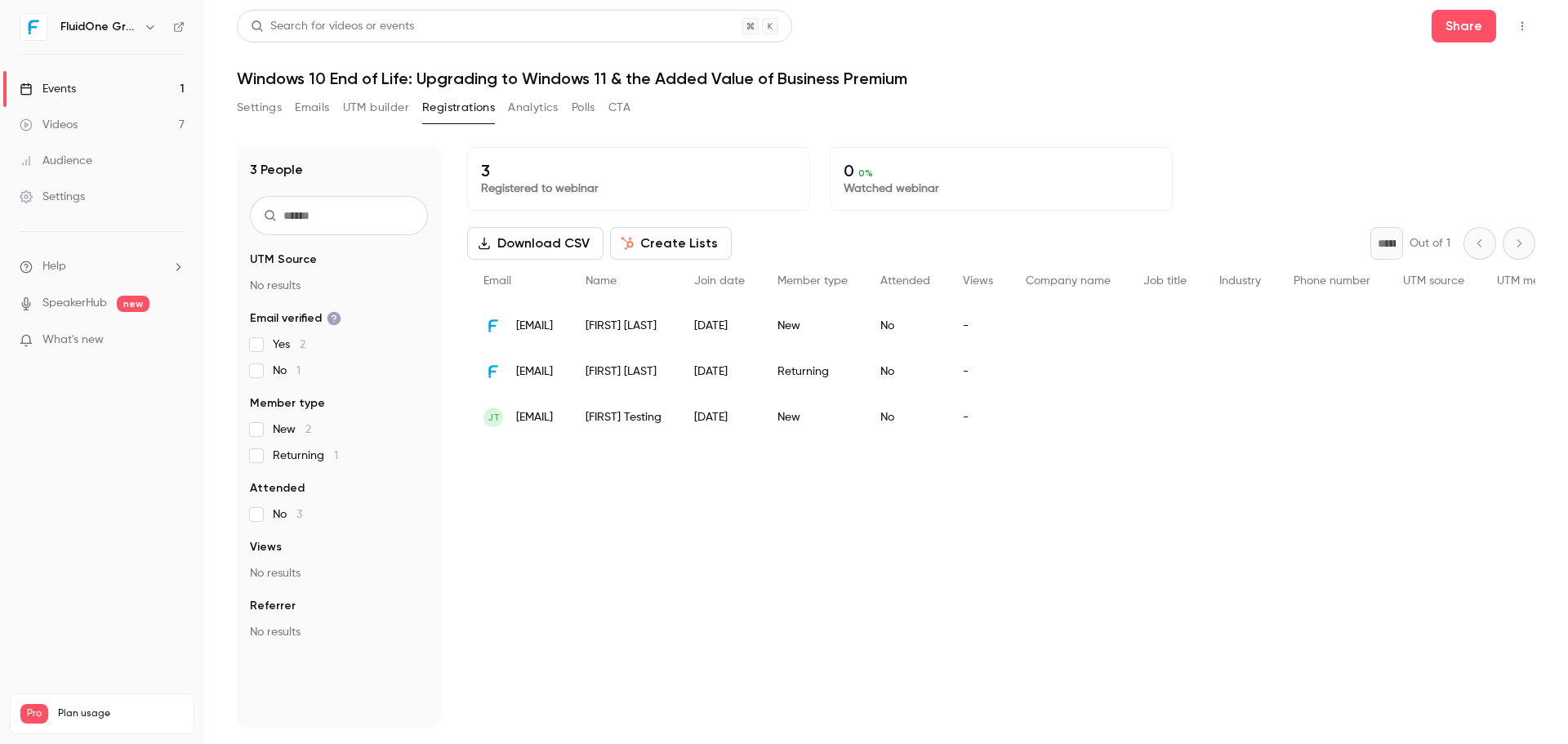 click on "3 Registered to webinar 0 0 % Watched webinar Download CSV Create Lists * Out of 1 Email Name Join date Member type Attended Views Company name Job title Industry Phone number UTM source UTM medium UTM campaign UTM term UTM content Registrant link [EMAIL] [FIRST] [LAST] 2025/08/08 New No - [EMAIL] [FIRST] [LAST] 2025/08/08 Returning No - JT [EMAIL] [FIRST] Testing 2025/08/08 New No -" at bounding box center [1001, 437] 